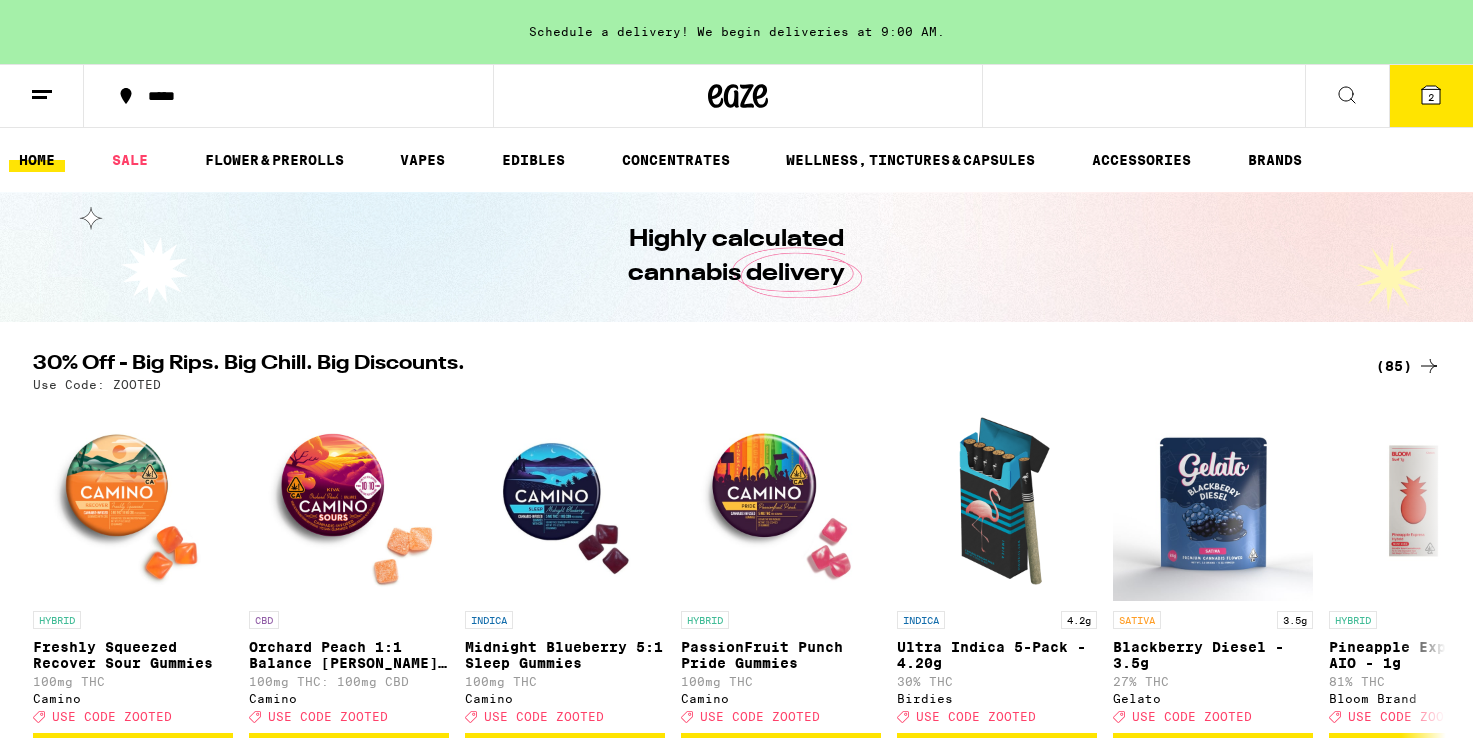 scroll, scrollTop: 0, scrollLeft: 0, axis: both 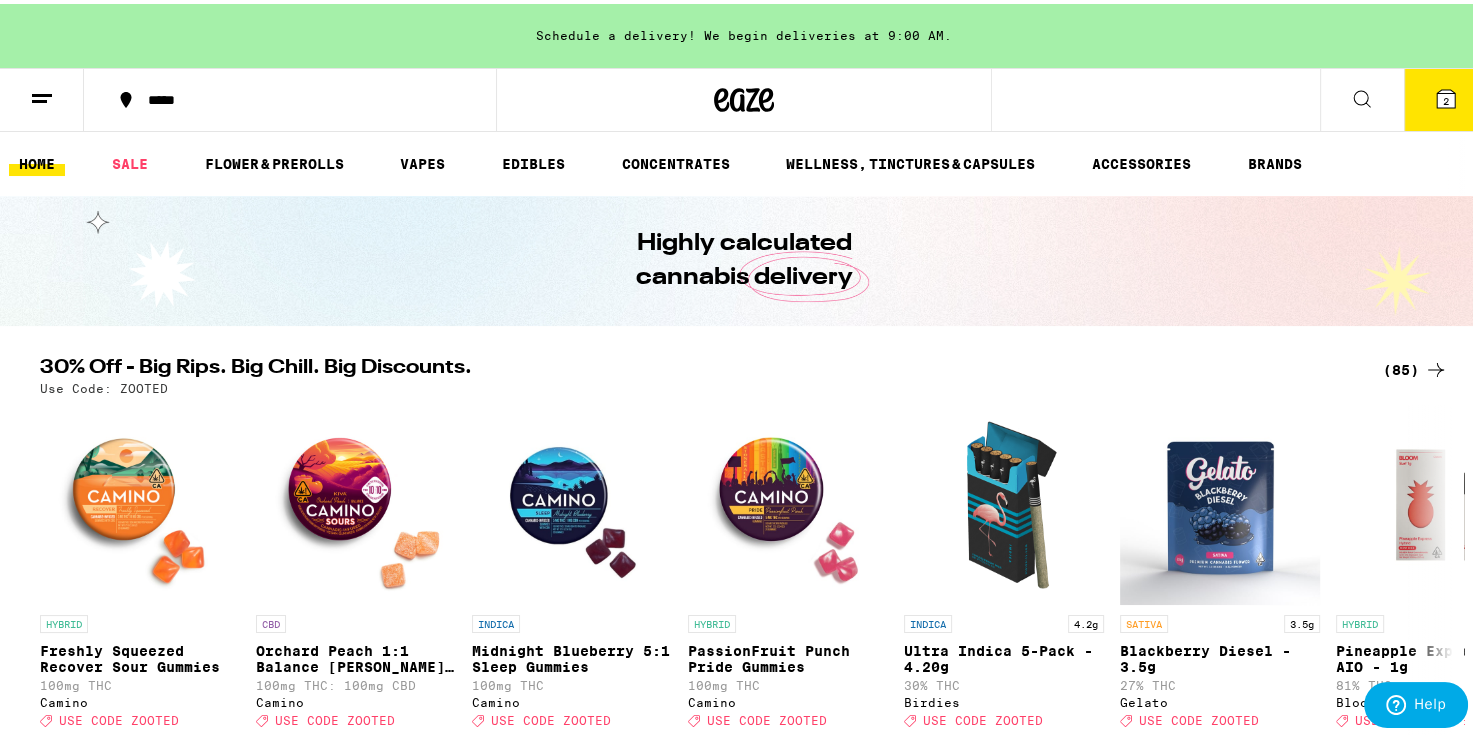 click 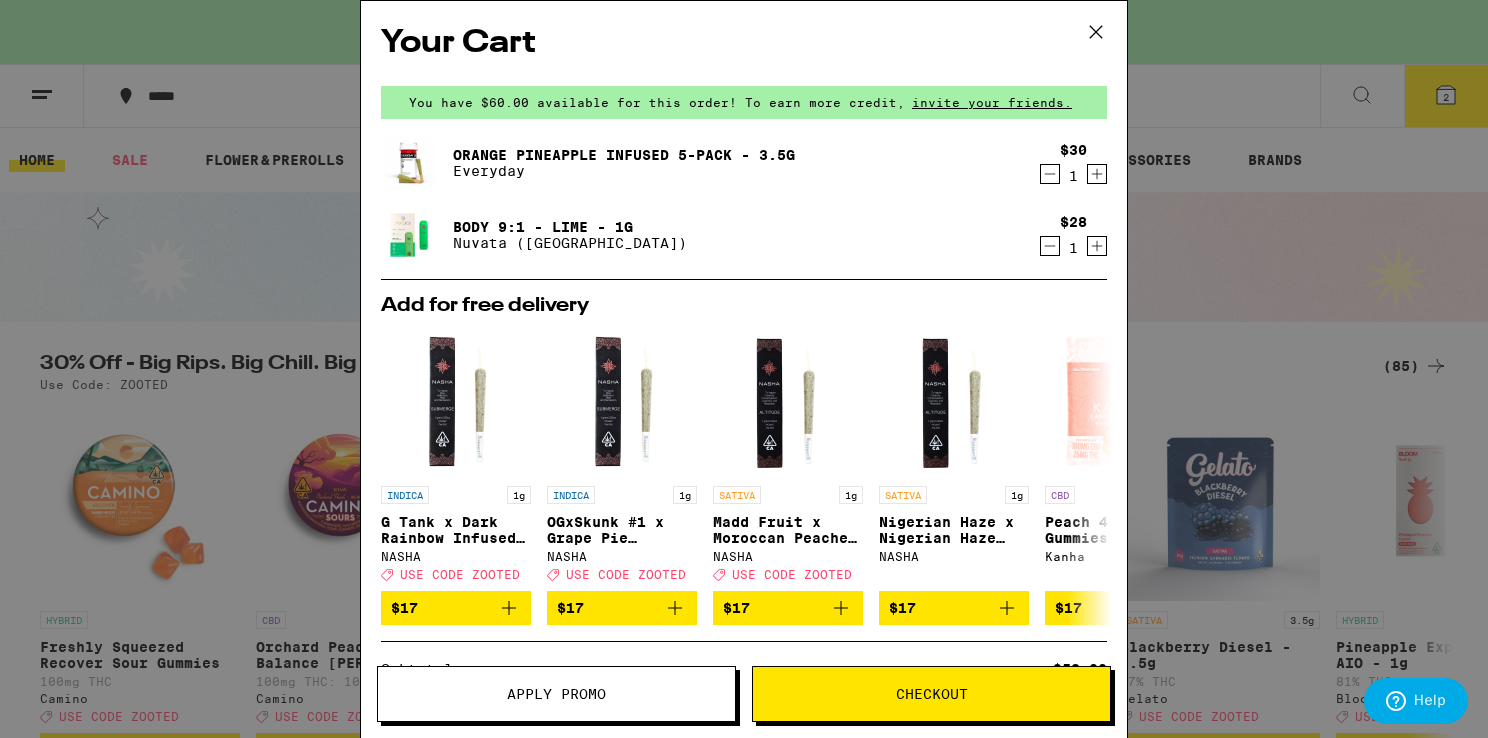 click 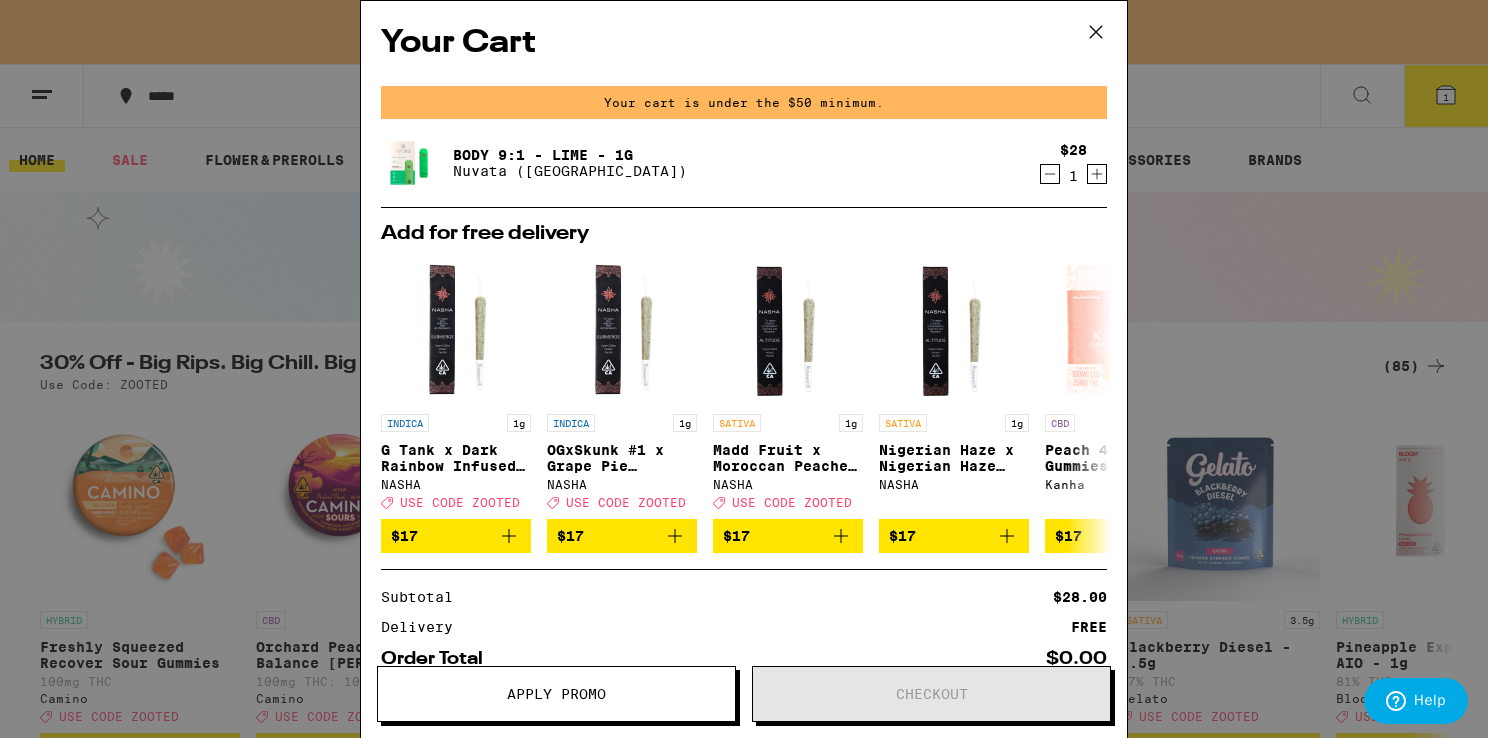 click 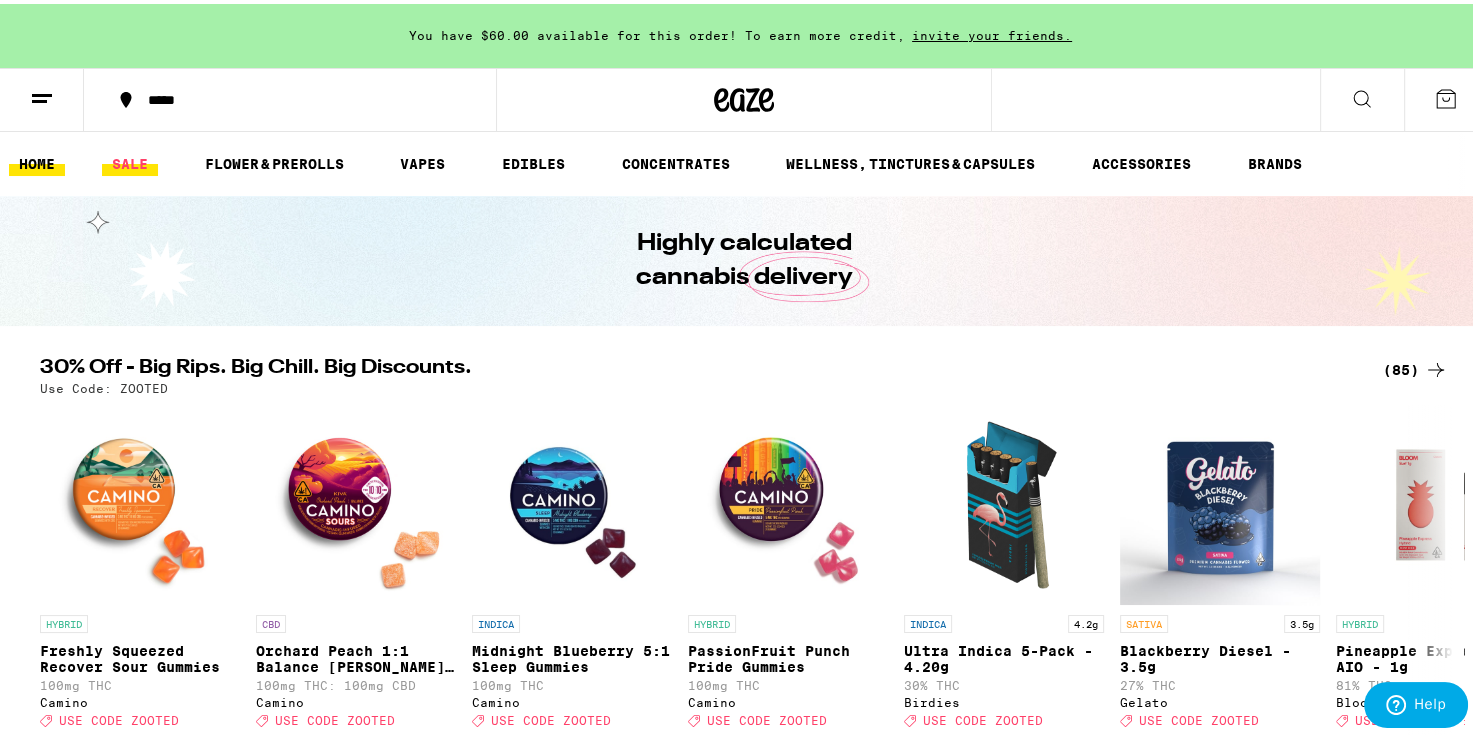 click on "SALE" at bounding box center (130, 160) 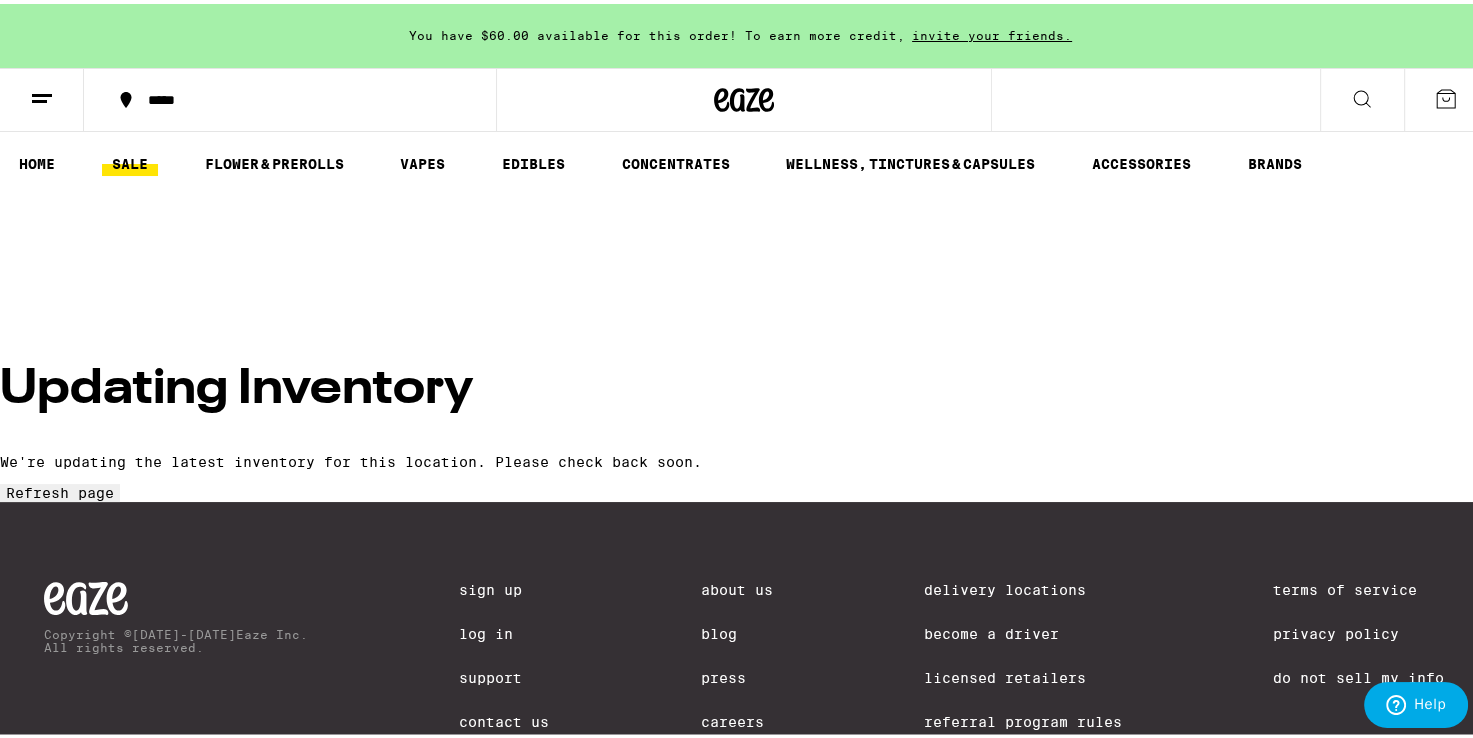 click on "SALE" at bounding box center [130, 160] 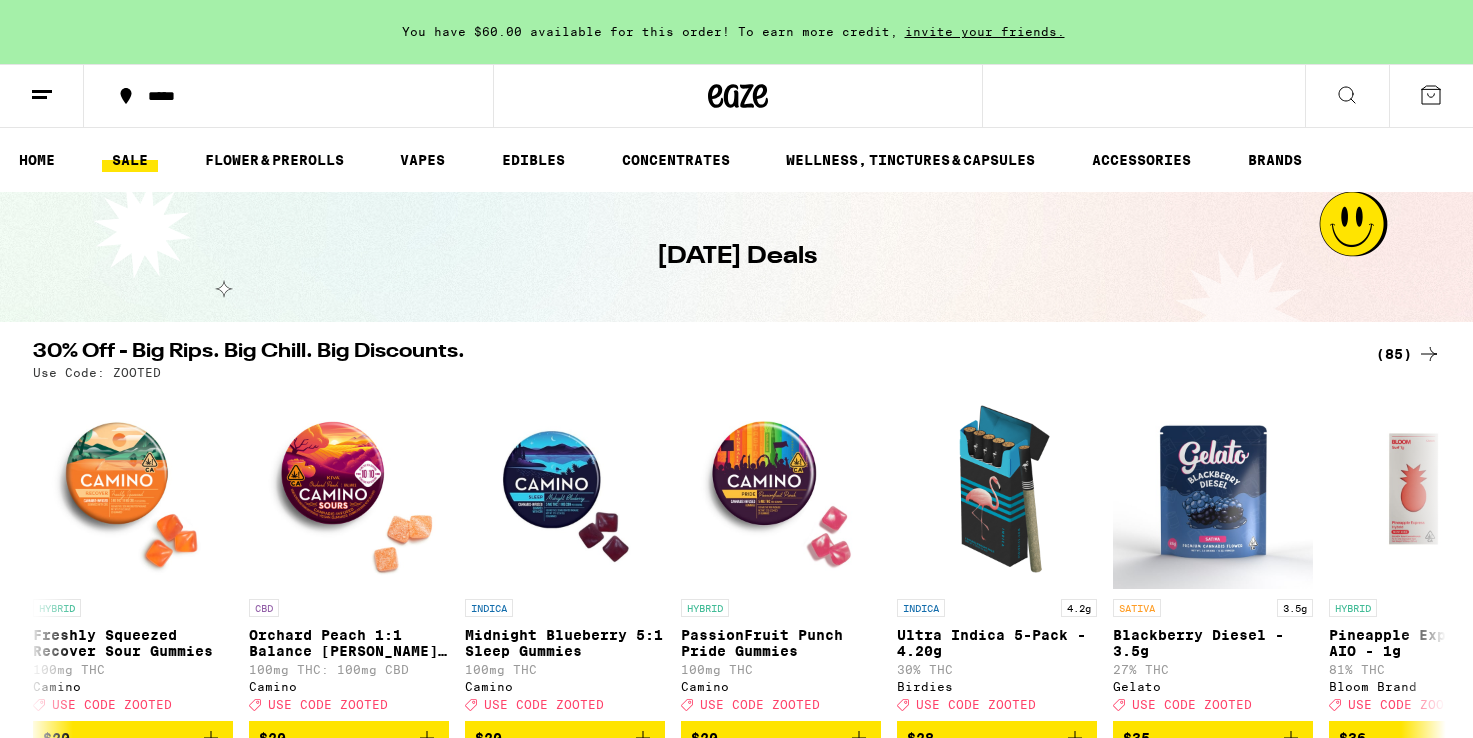 scroll, scrollTop: 0, scrollLeft: 0, axis: both 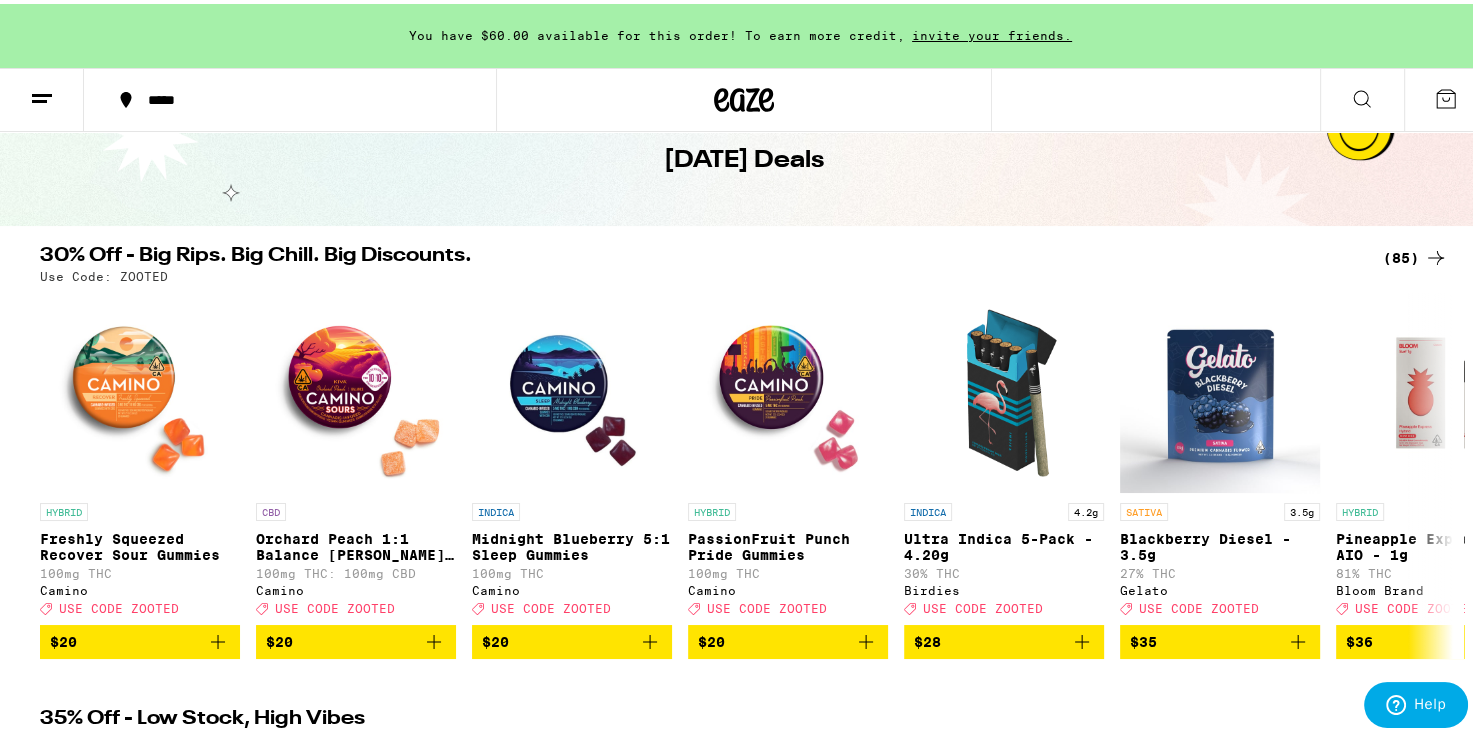 click on "(85)" at bounding box center [1415, 254] 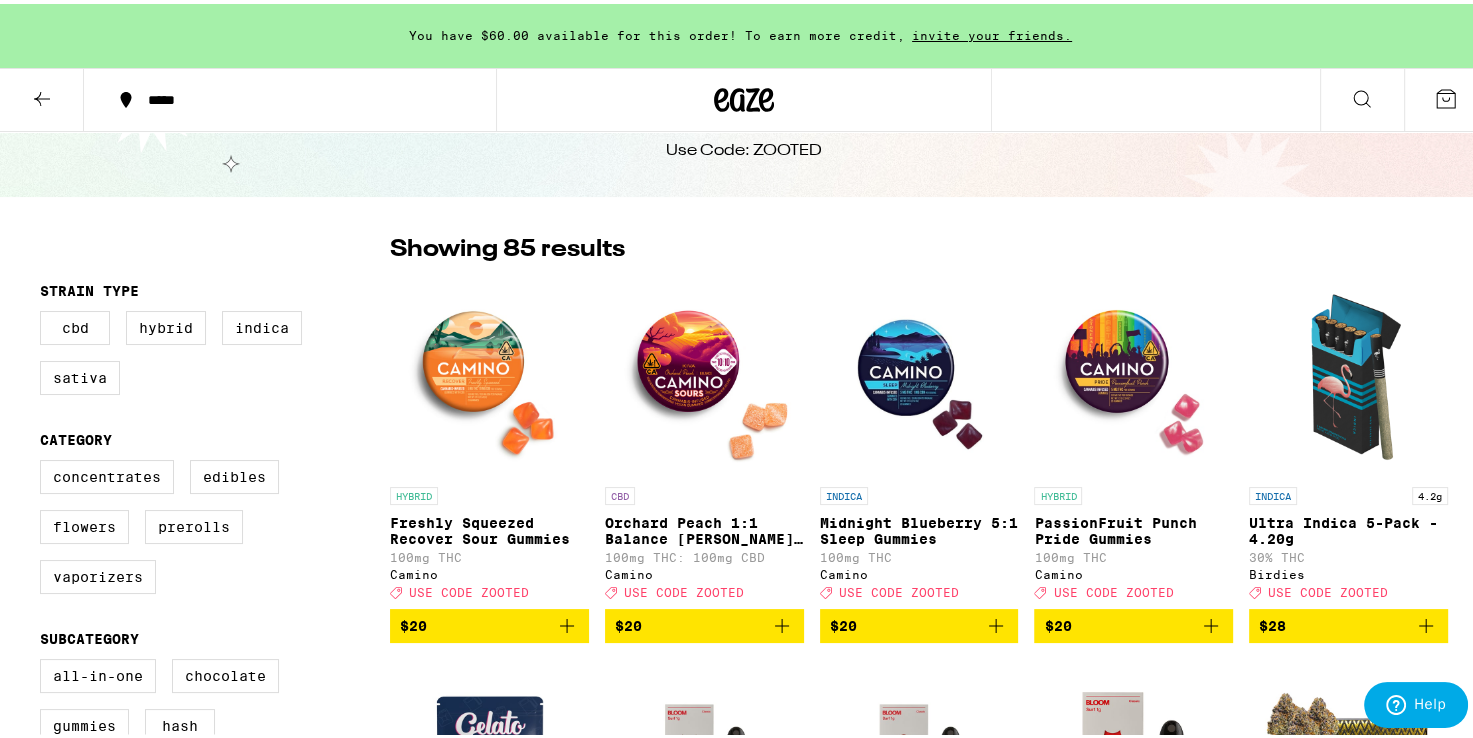 scroll, scrollTop: 100, scrollLeft: 0, axis: vertical 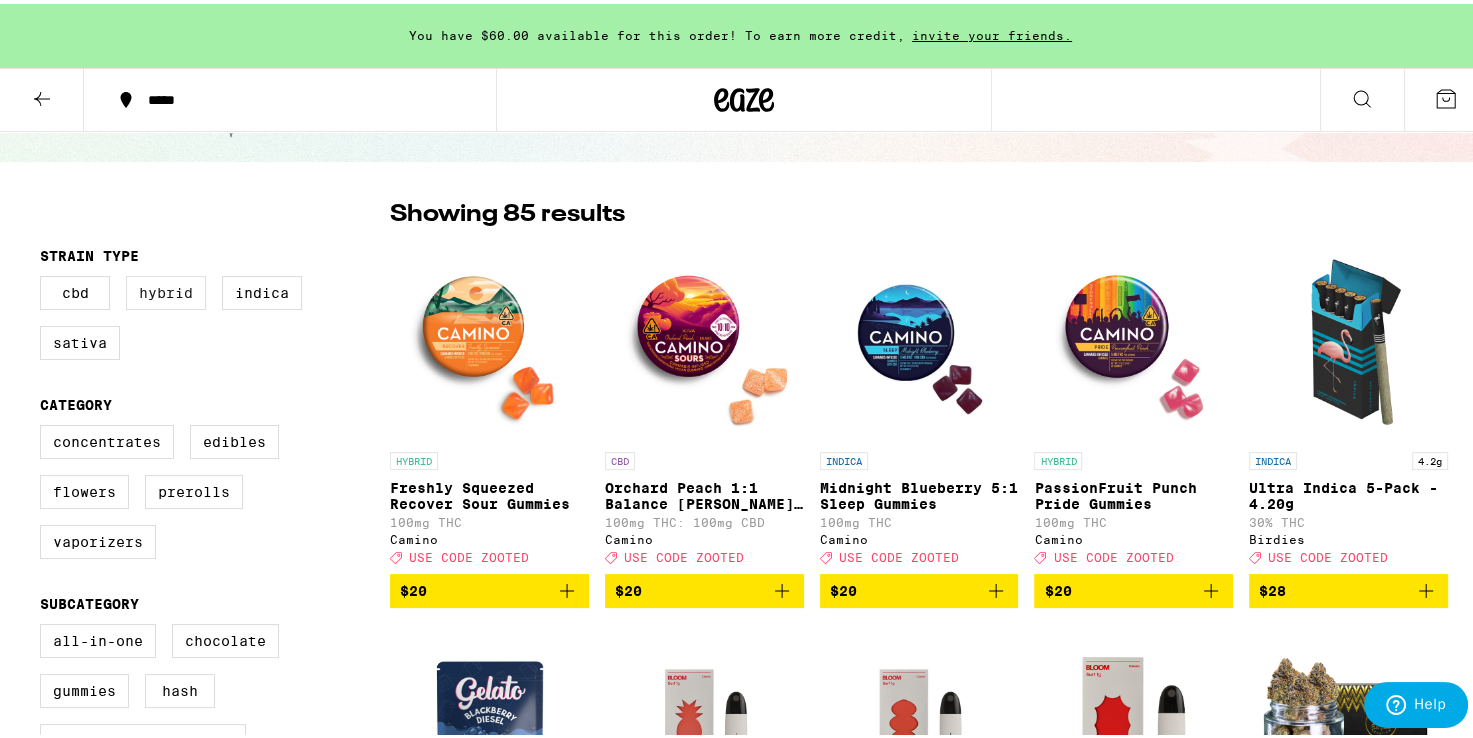 click on "Hybrid" at bounding box center (166, 289) 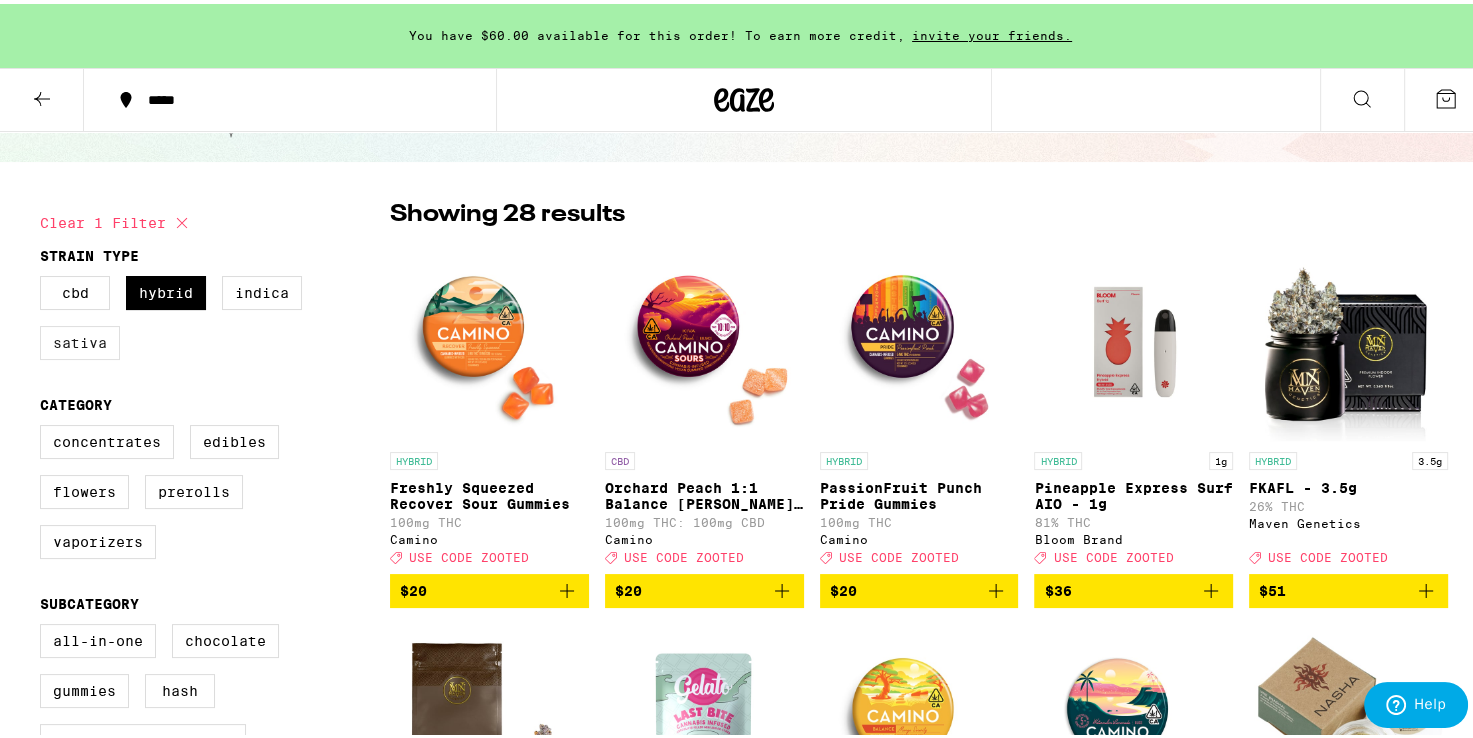 click on "Sativa" at bounding box center [80, 339] 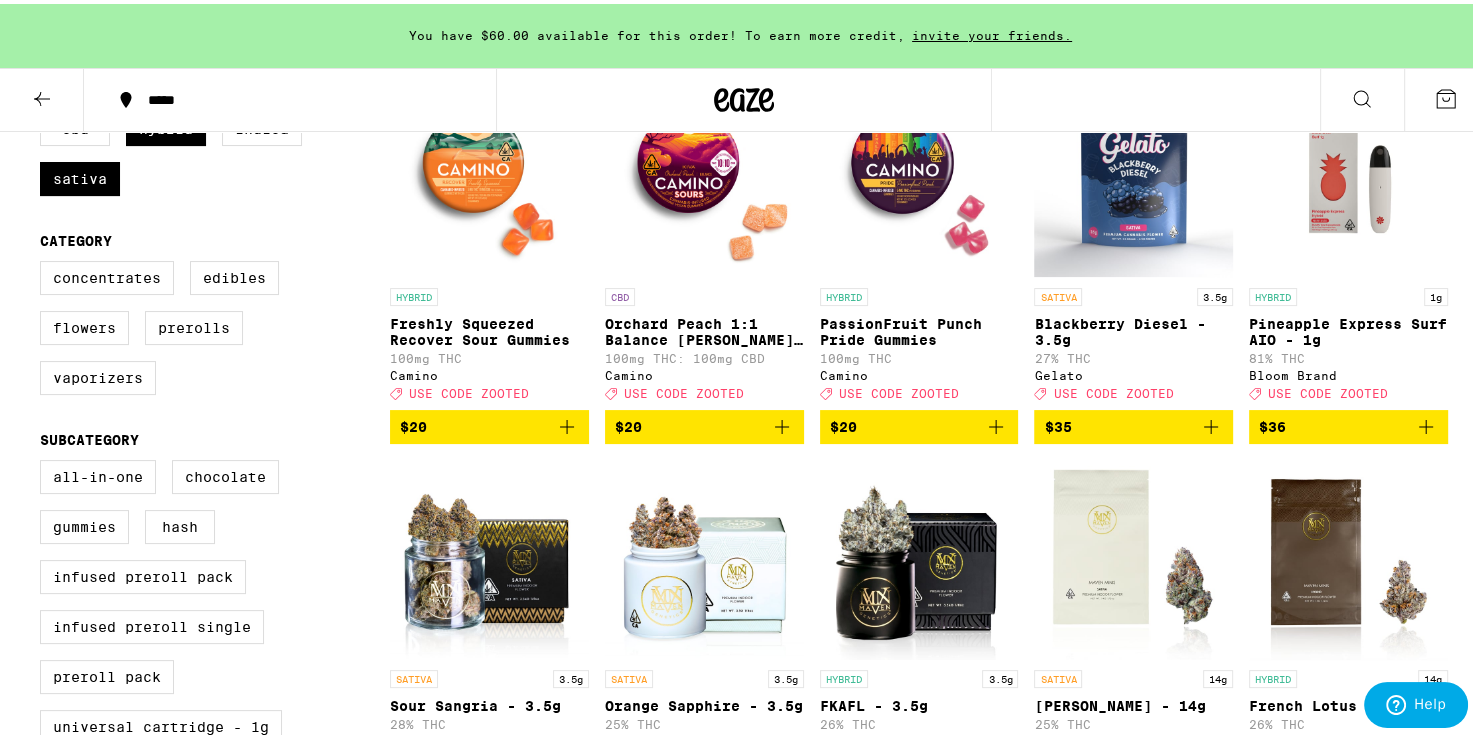 scroll, scrollTop: 300, scrollLeft: 0, axis: vertical 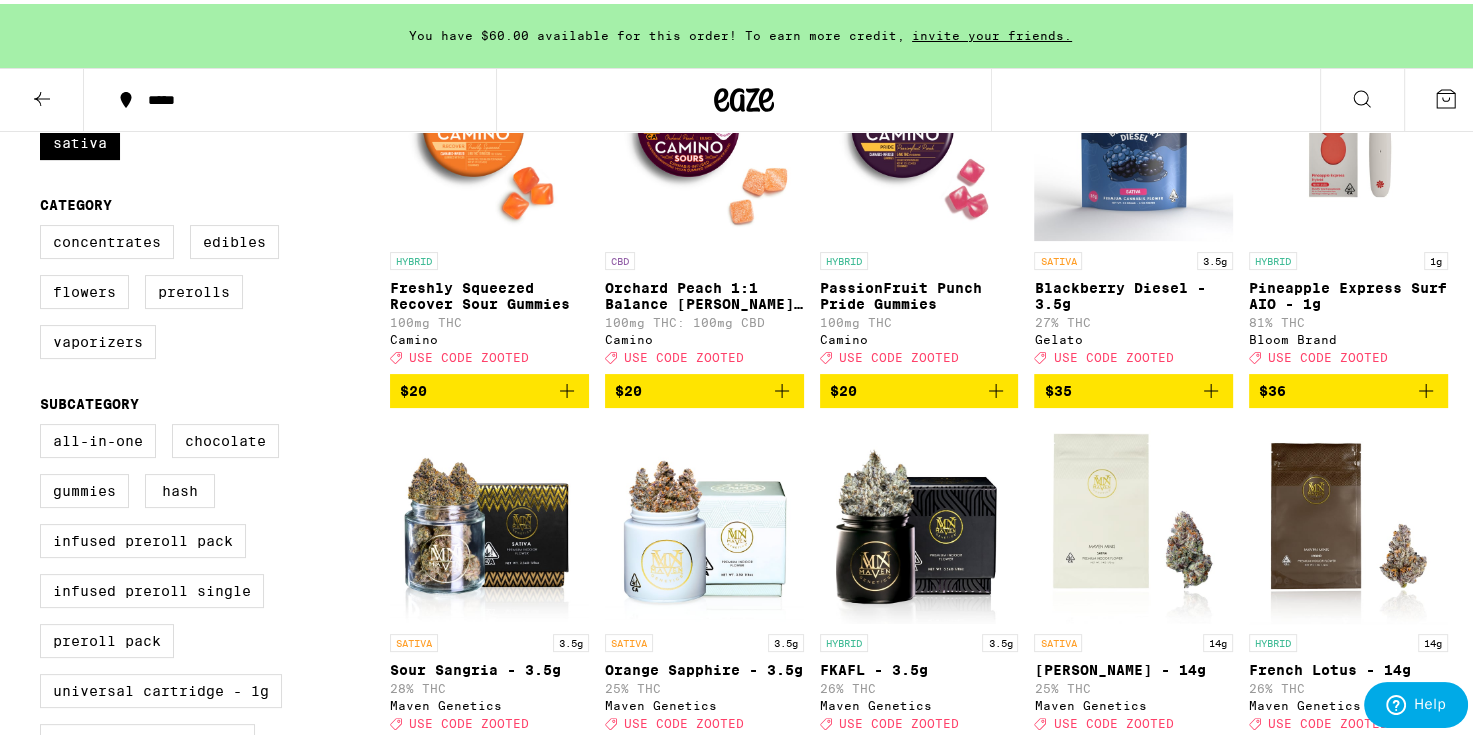 click 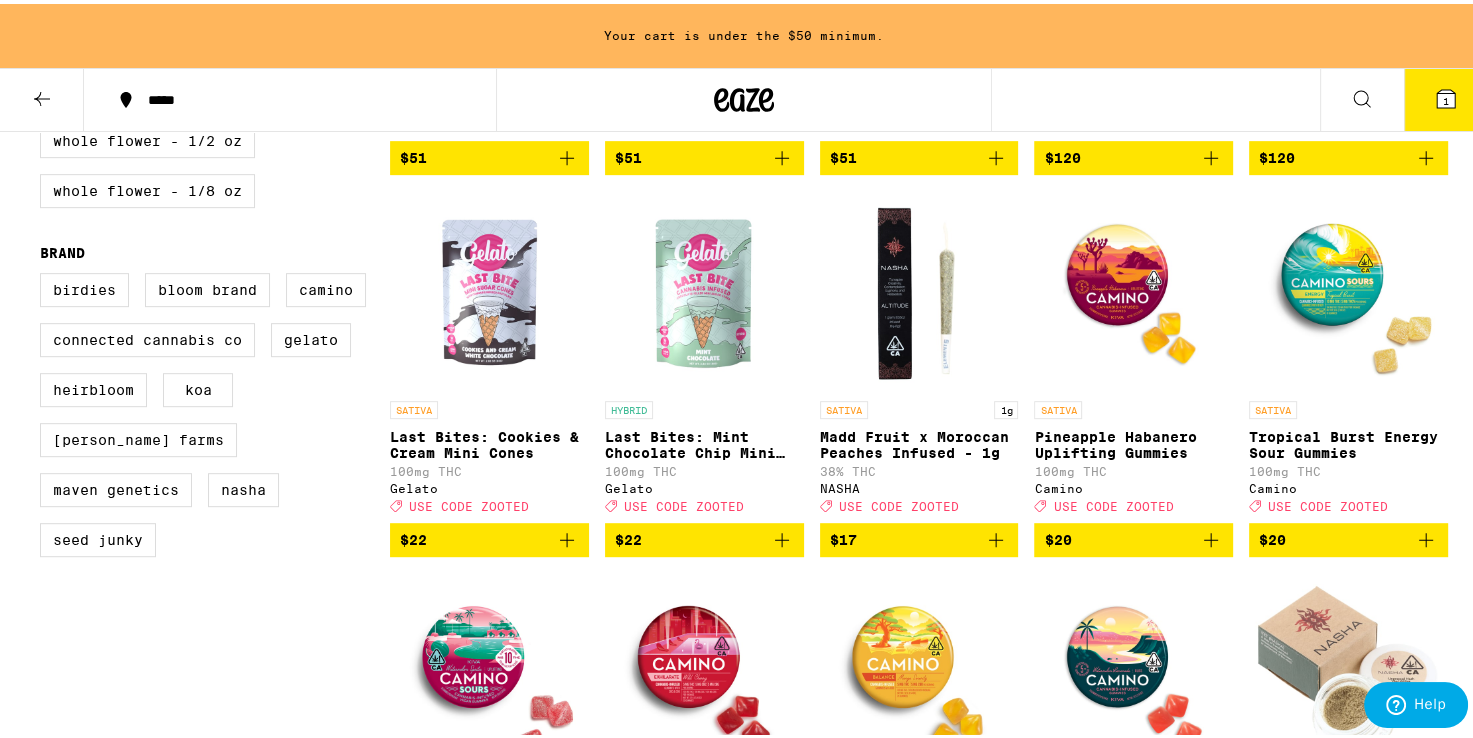 scroll, scrollTop: 1000, scrollLeft: 0, axis: vertical 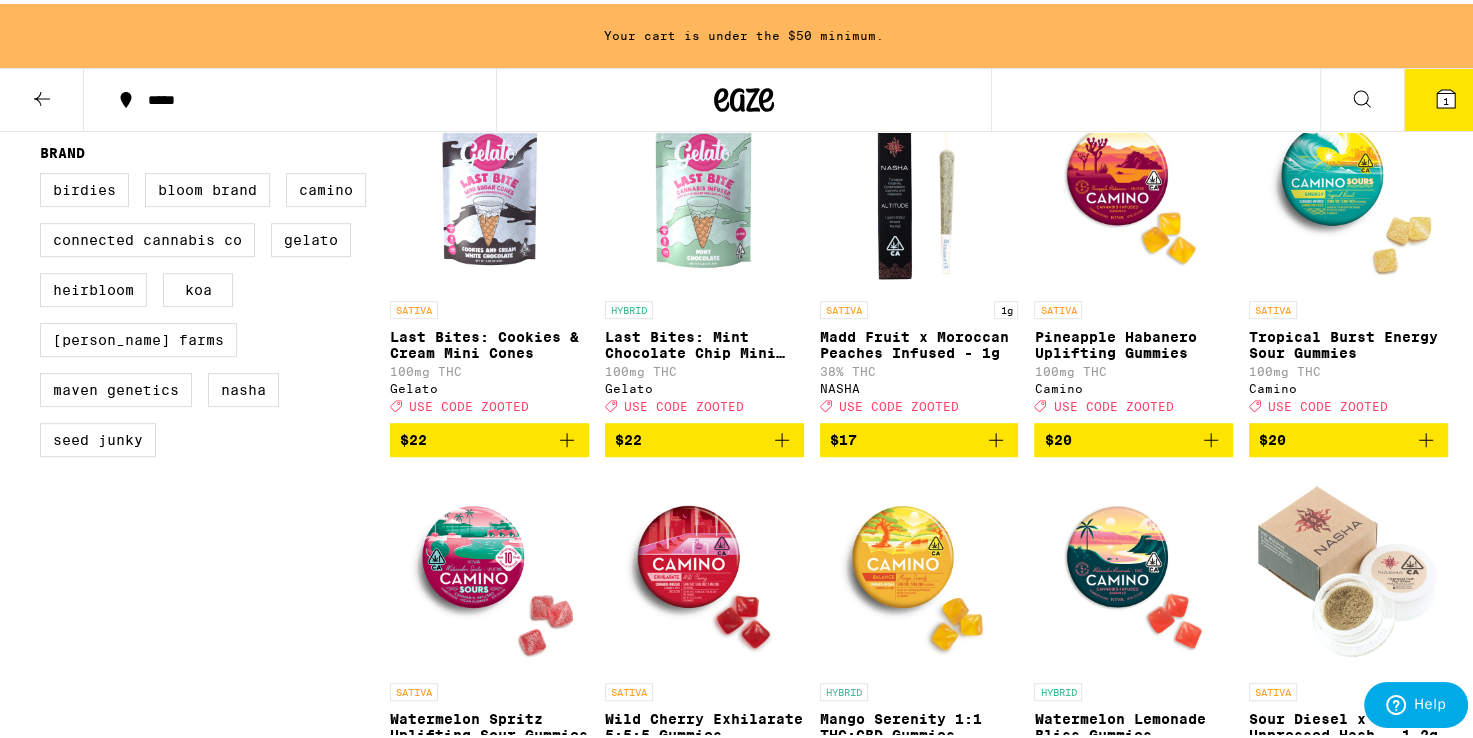 click 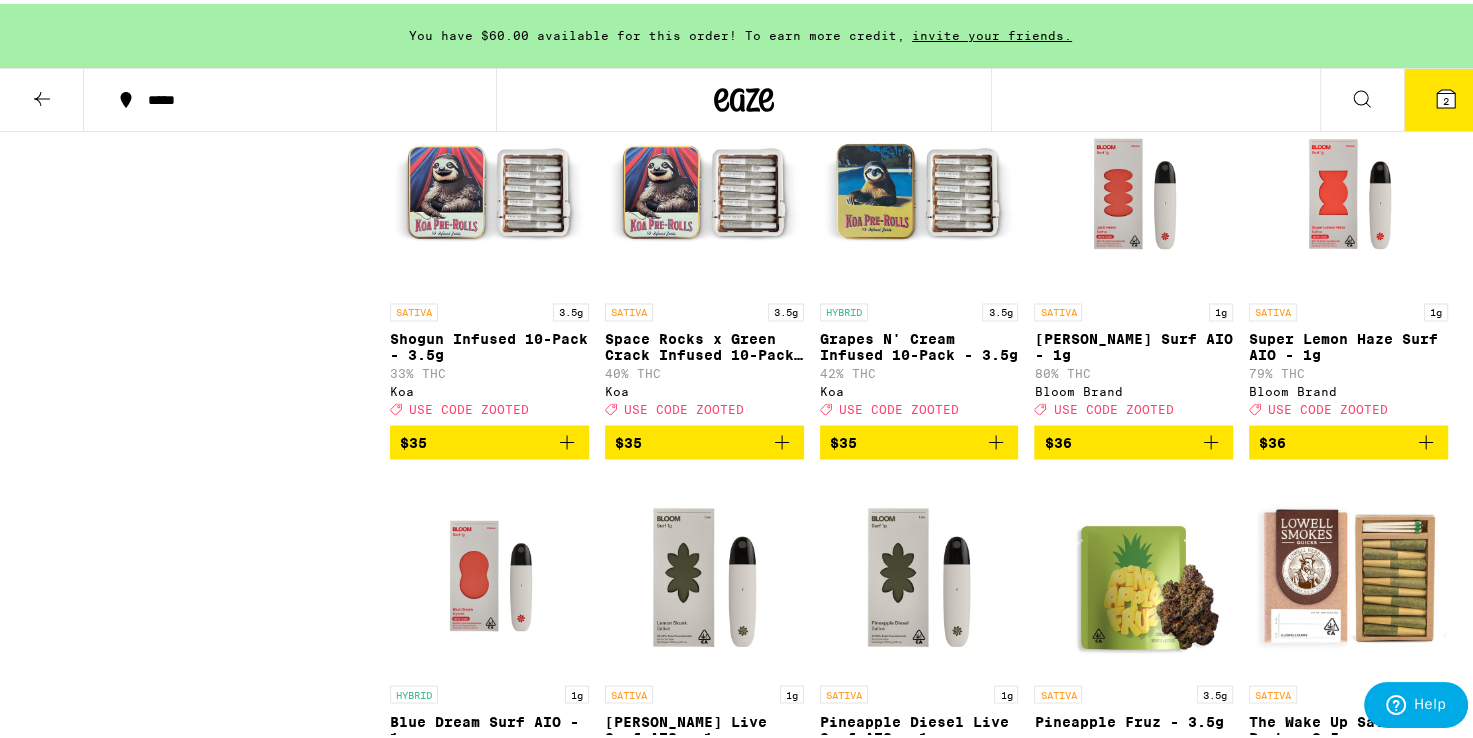 scroll, scrollTop: 3300, scrollLeft: 0, axis: vertical 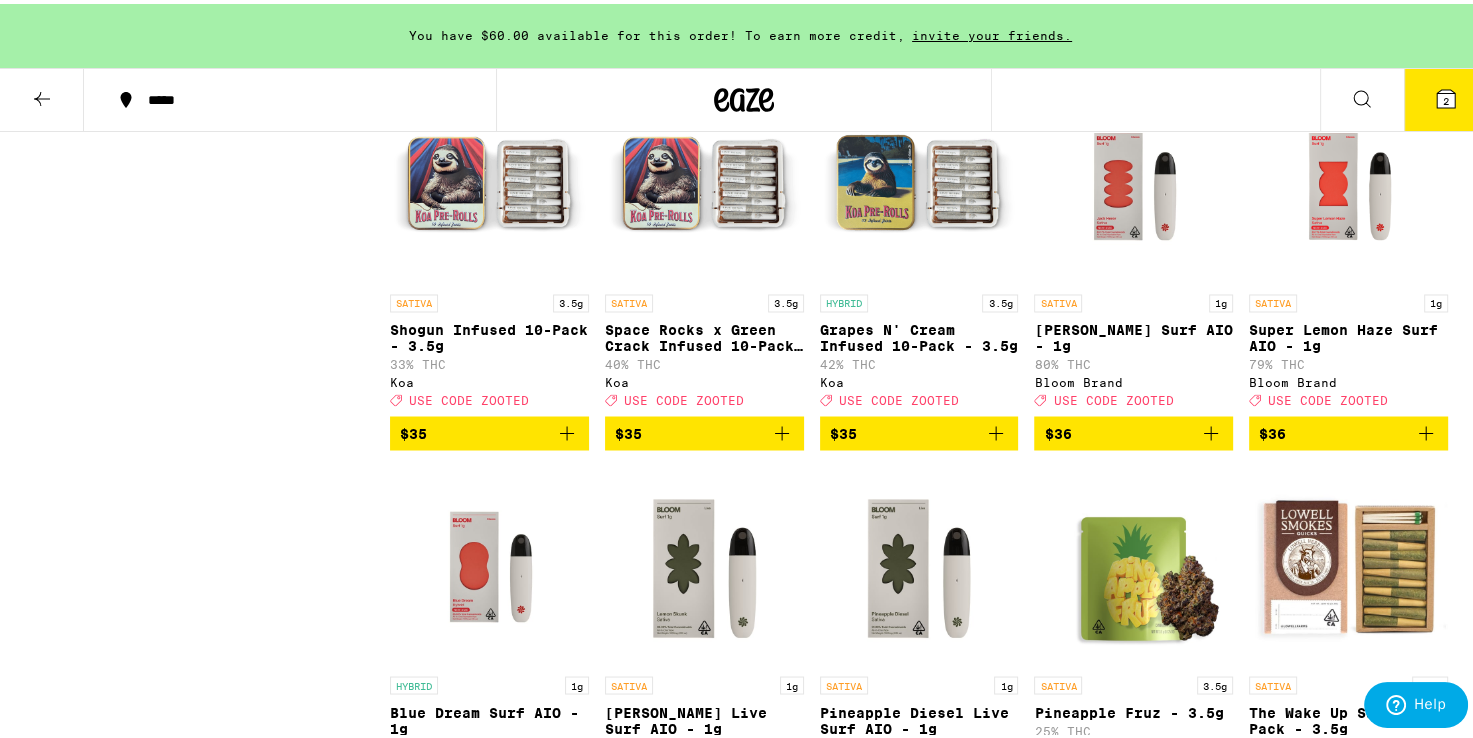 click 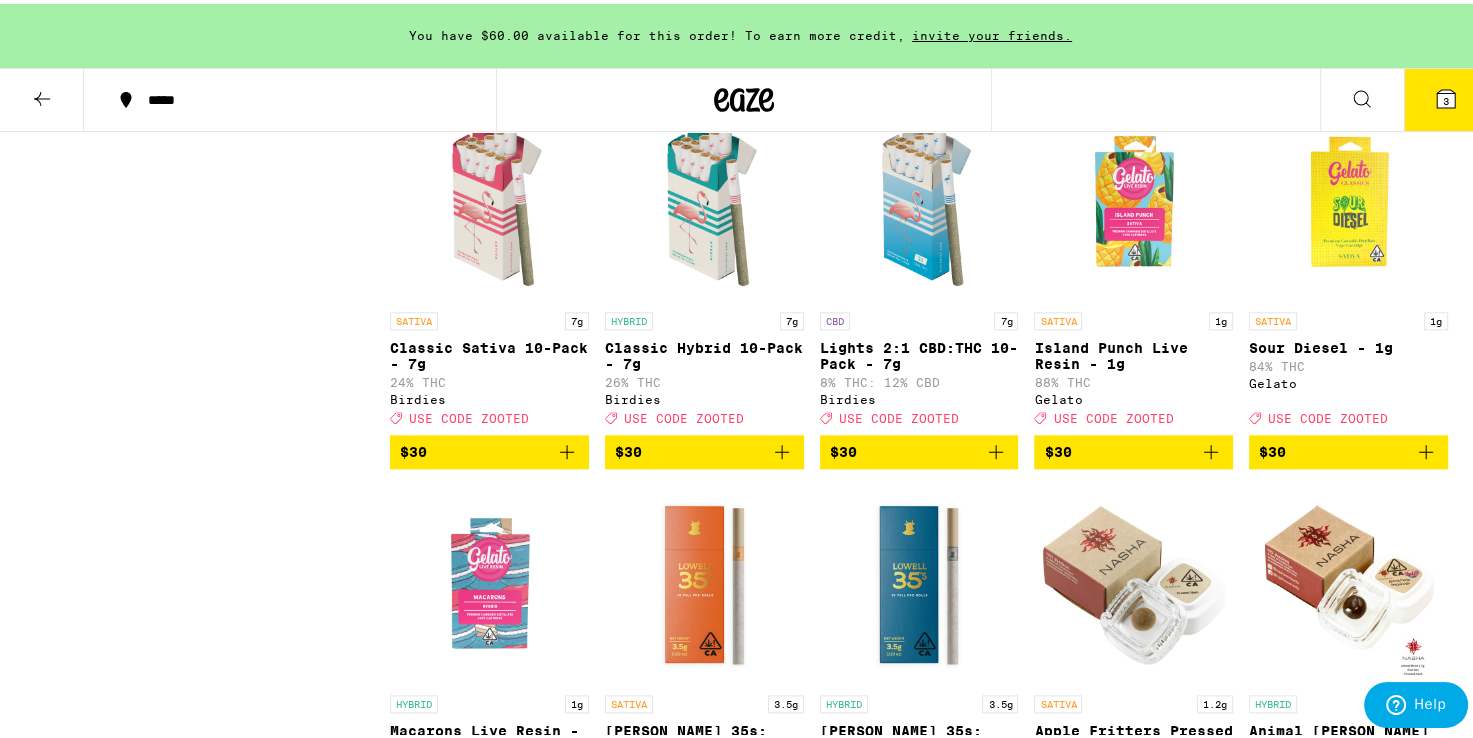 scroll, scrollTop: 2100, scrollLeft: 0, axis: vertical 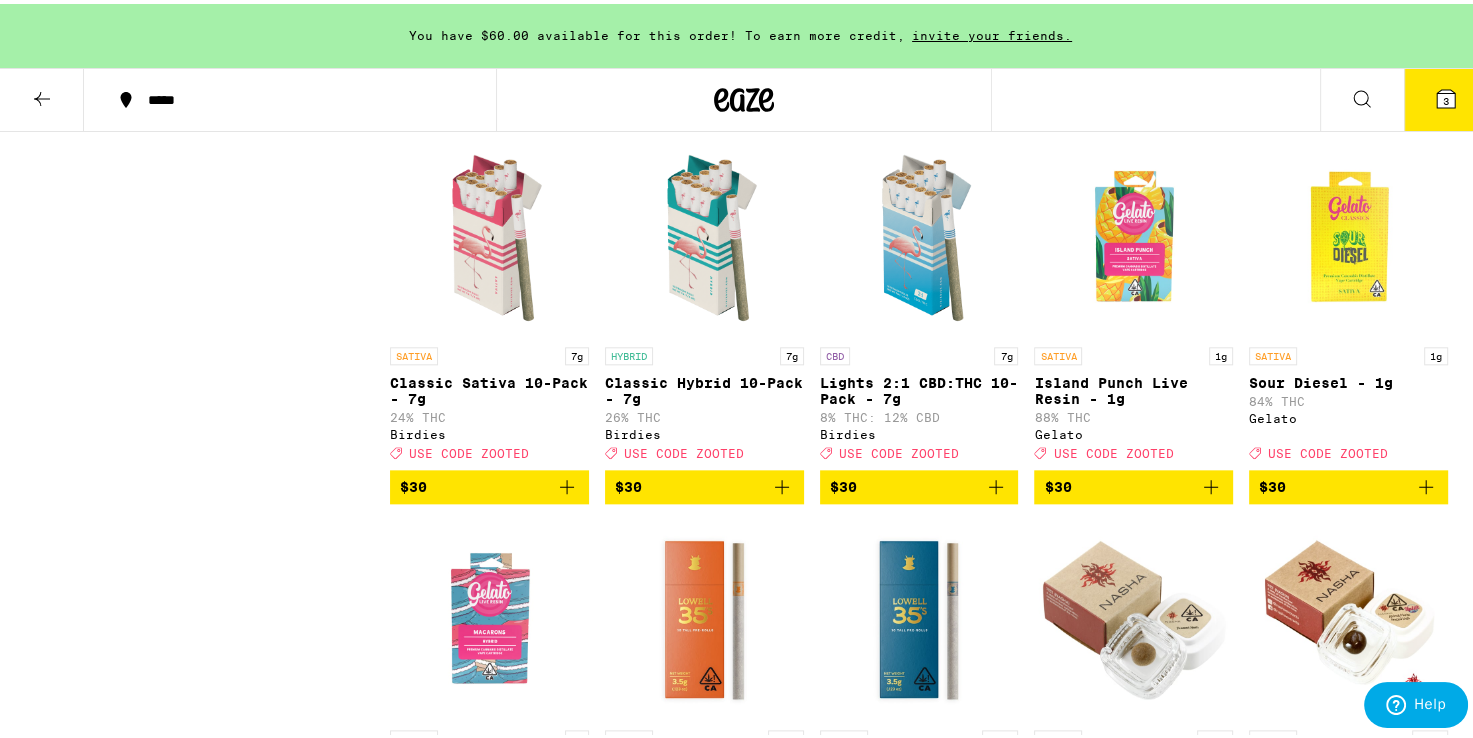 click at bounding box center (704, 233) 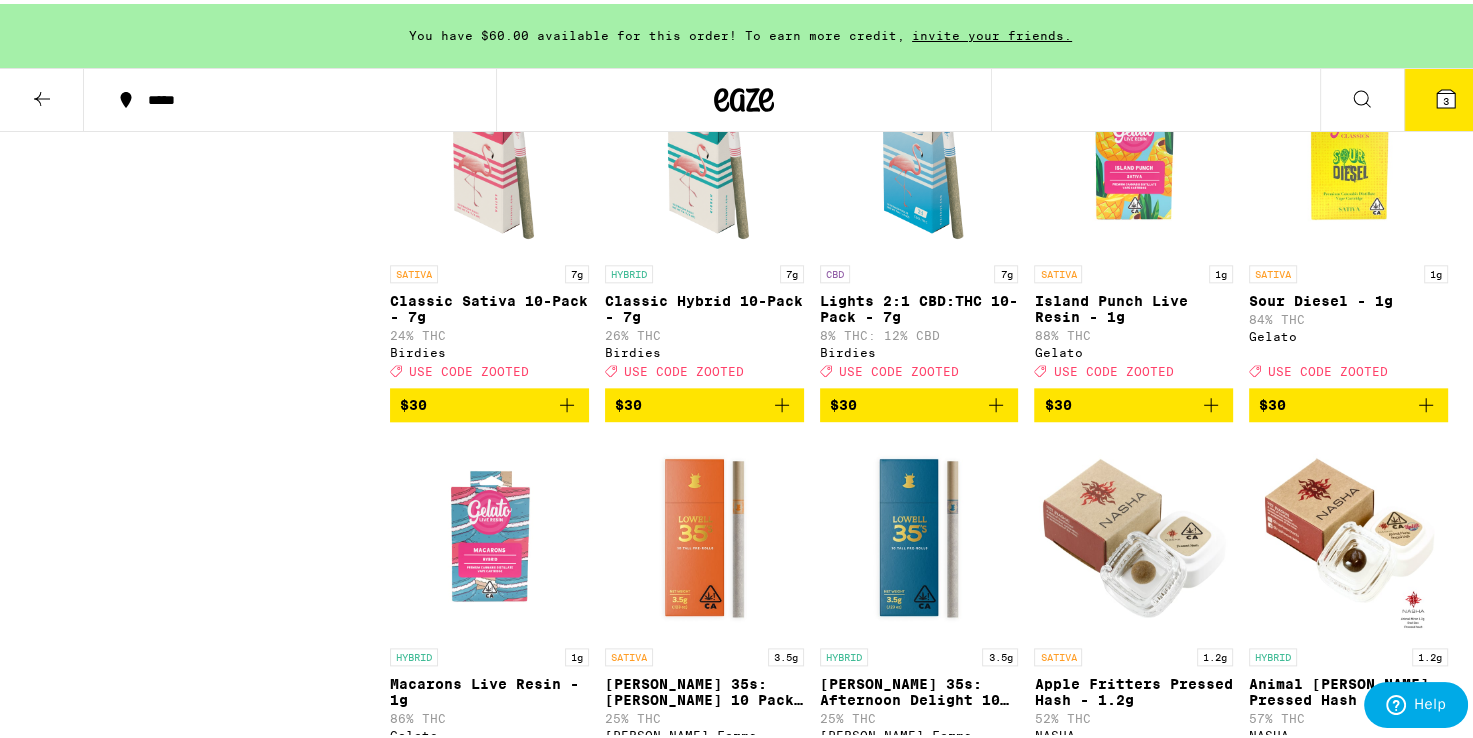 scroll, scrollTop: 2300, scrollLeft: 0, axis: vertical 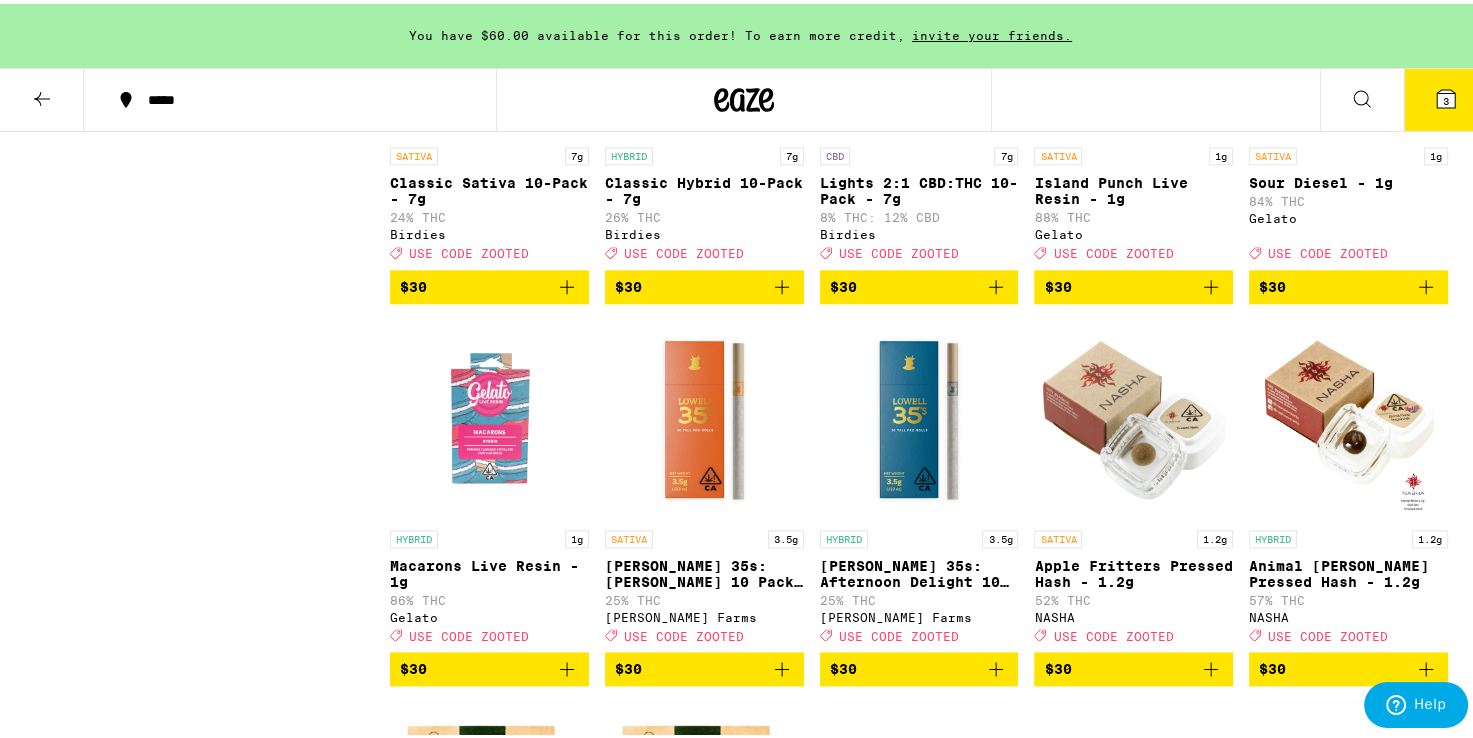 click at bounding box center (704, 416) 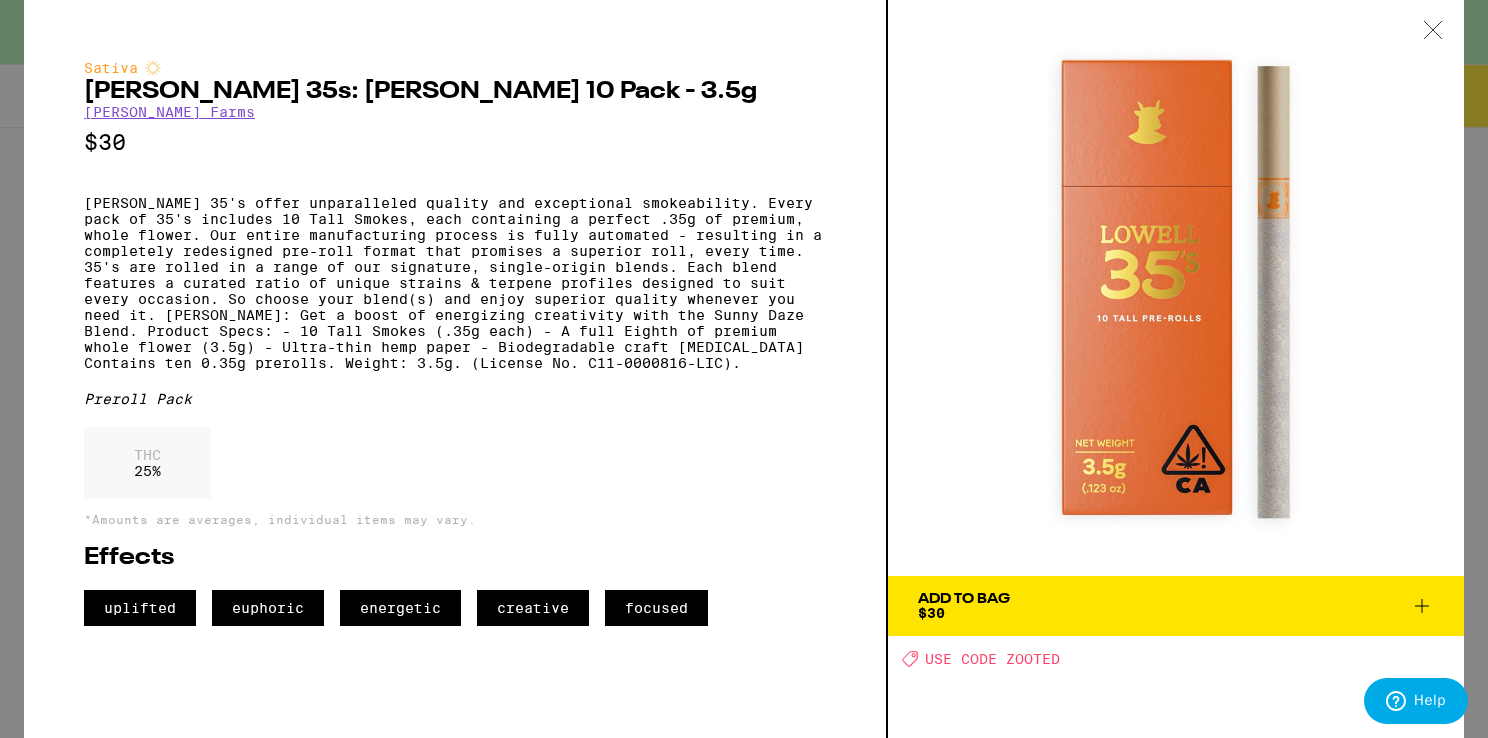 click 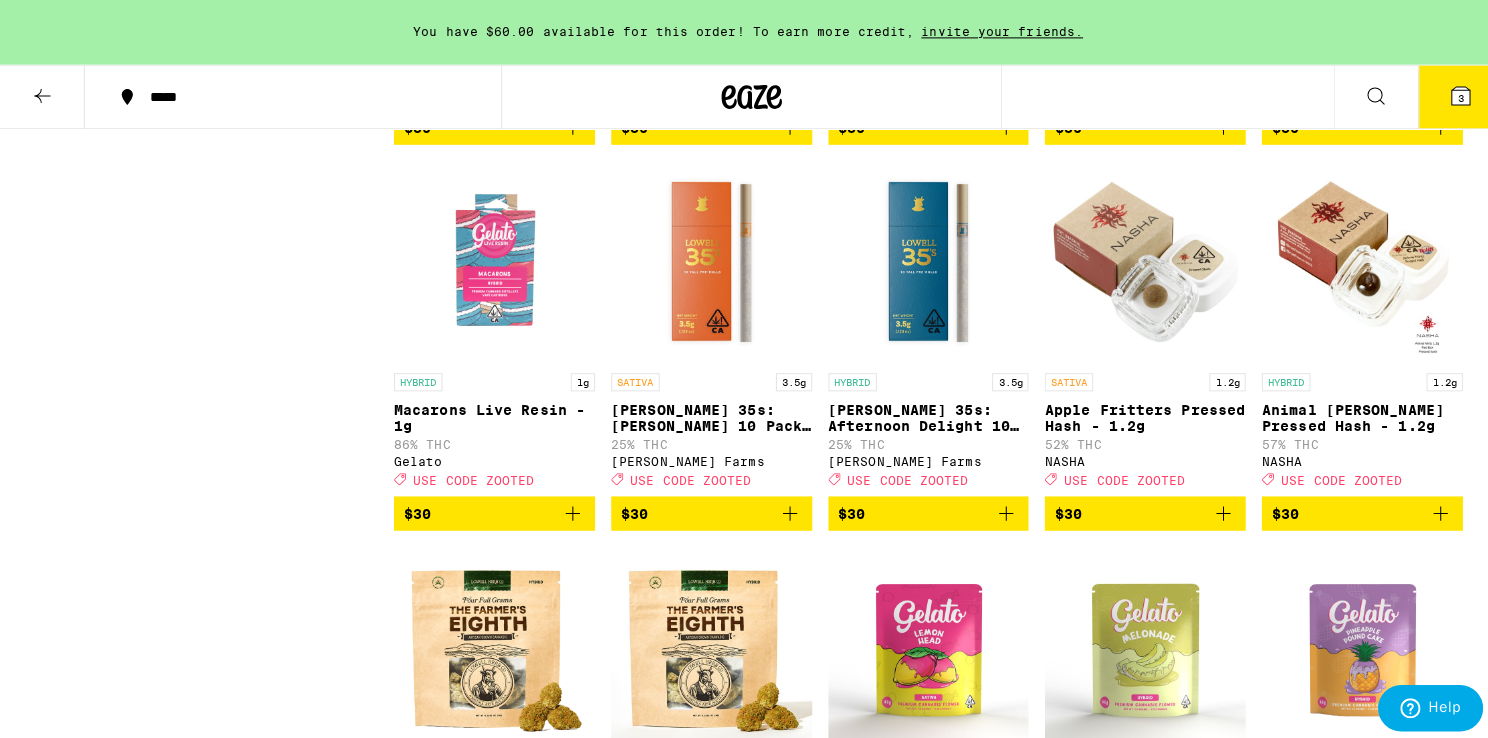 scroll, scrollTop: 2500, scrollLeft: 0, axis: vertical 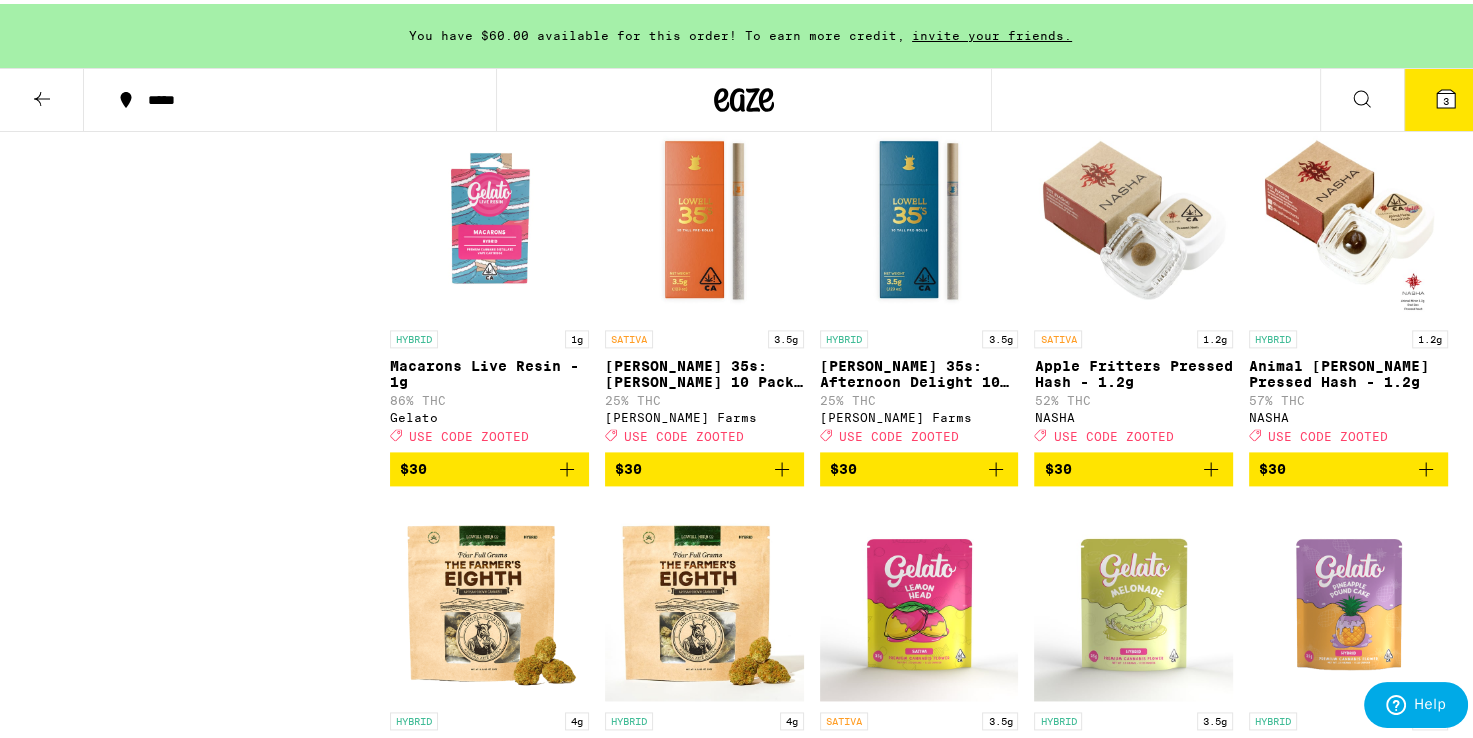 click on "$30" at bounding box center [704, 465] 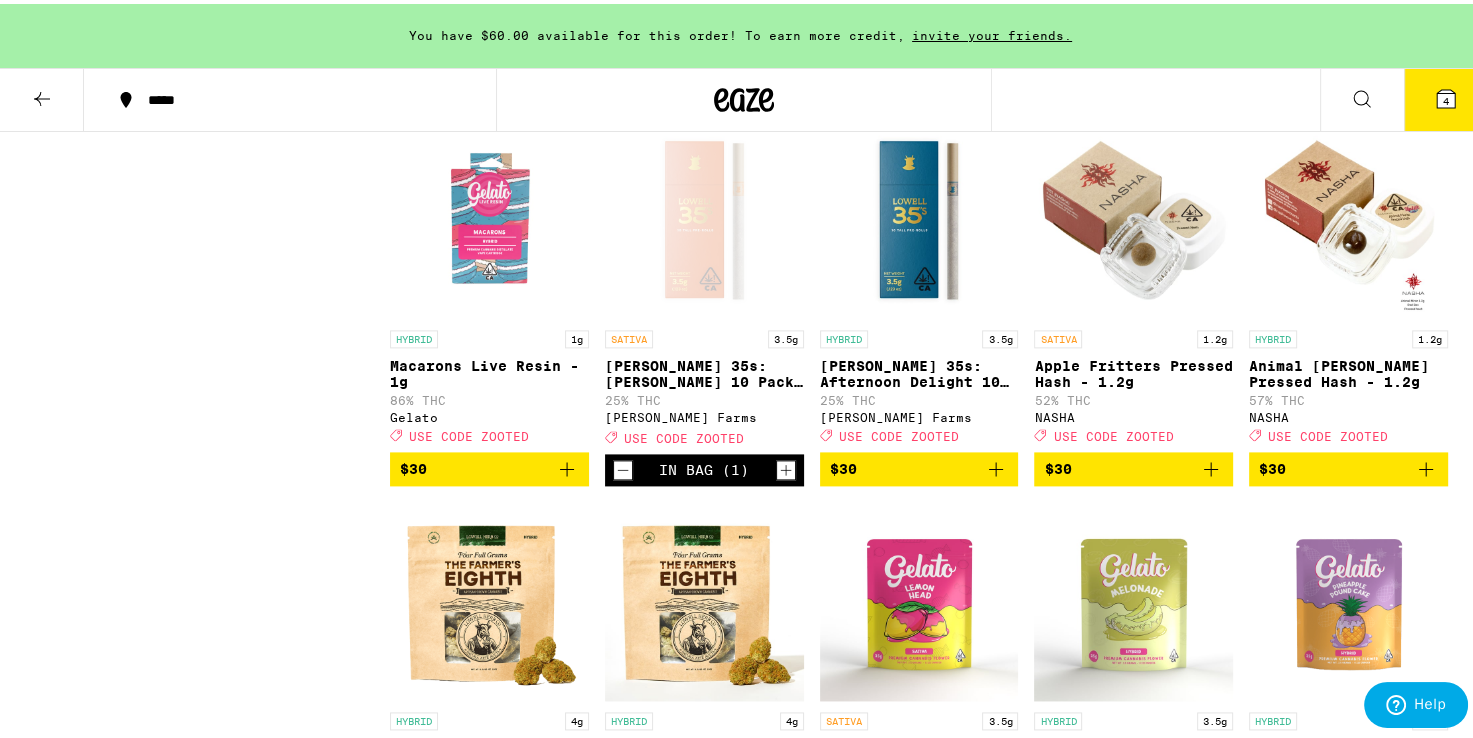 click 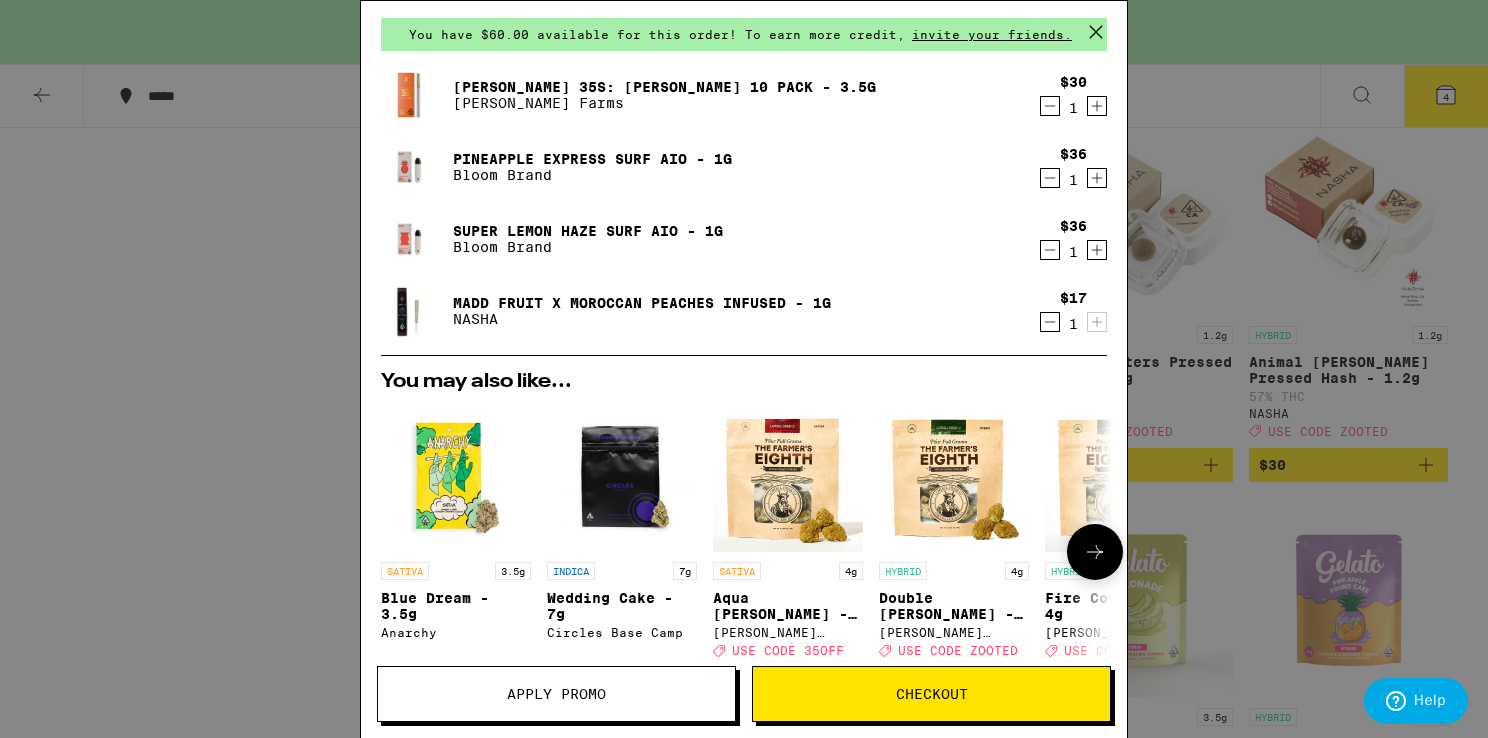 scroll, scrollTop: 100, scrollLeft: 0, axis: vertical 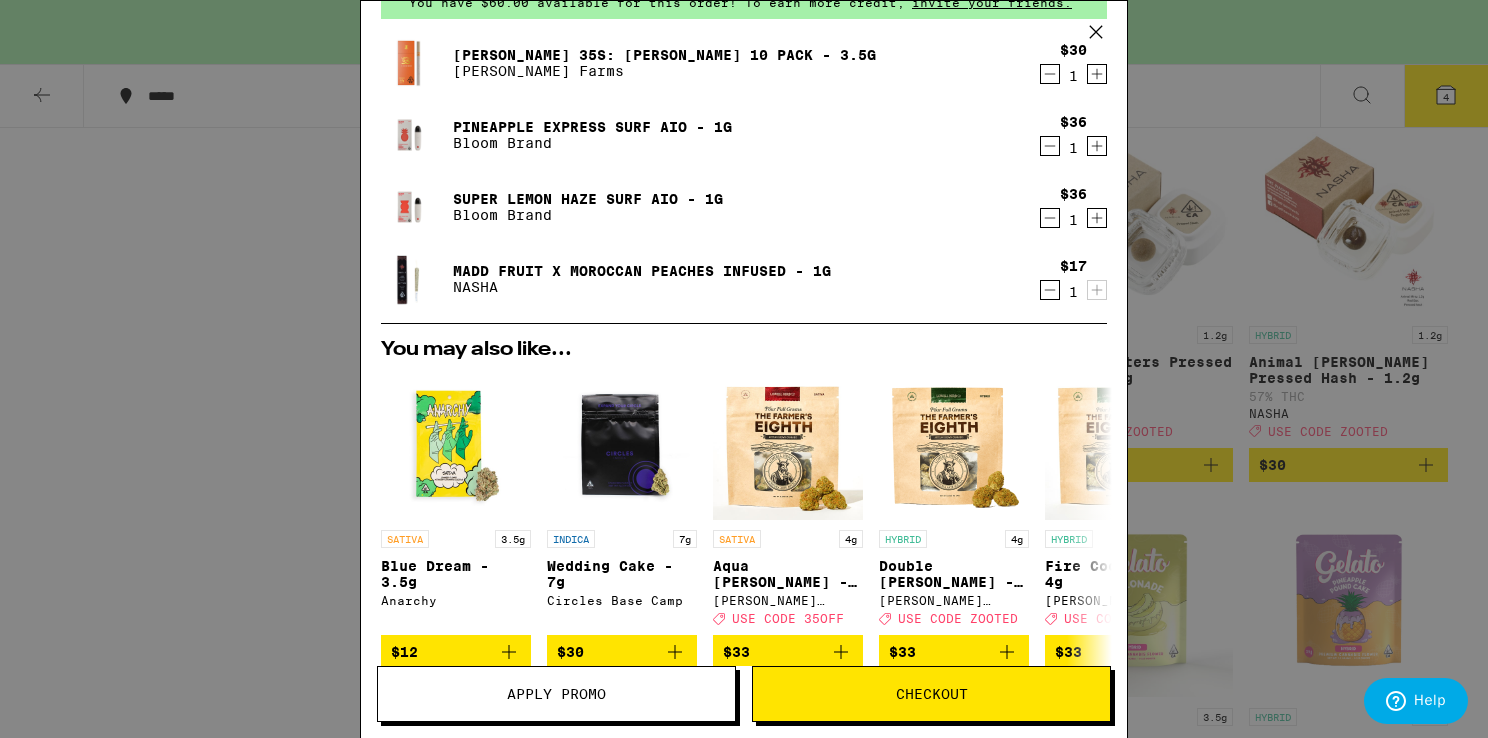 click on "Apply Promo" at bounding box center [556, 694] 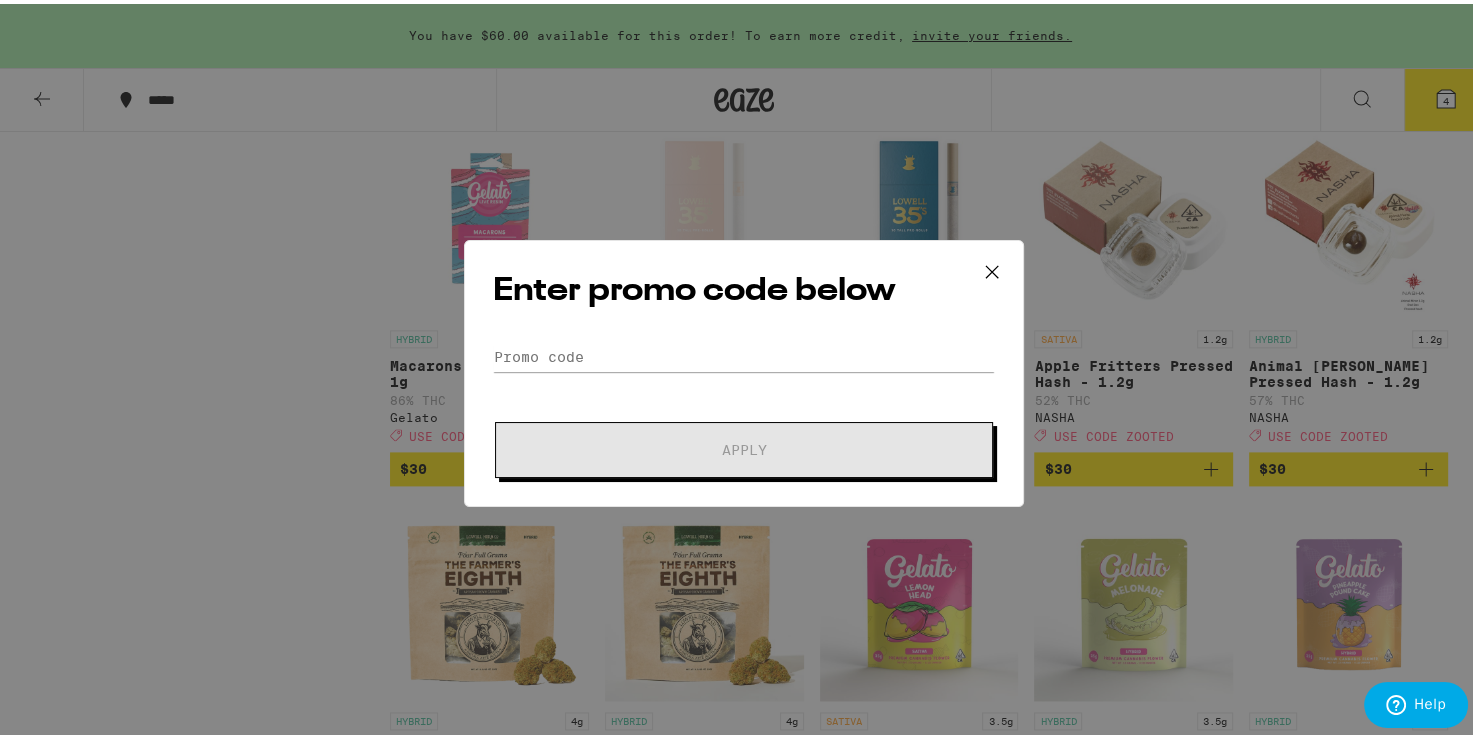 click on "Promo Code Apply" 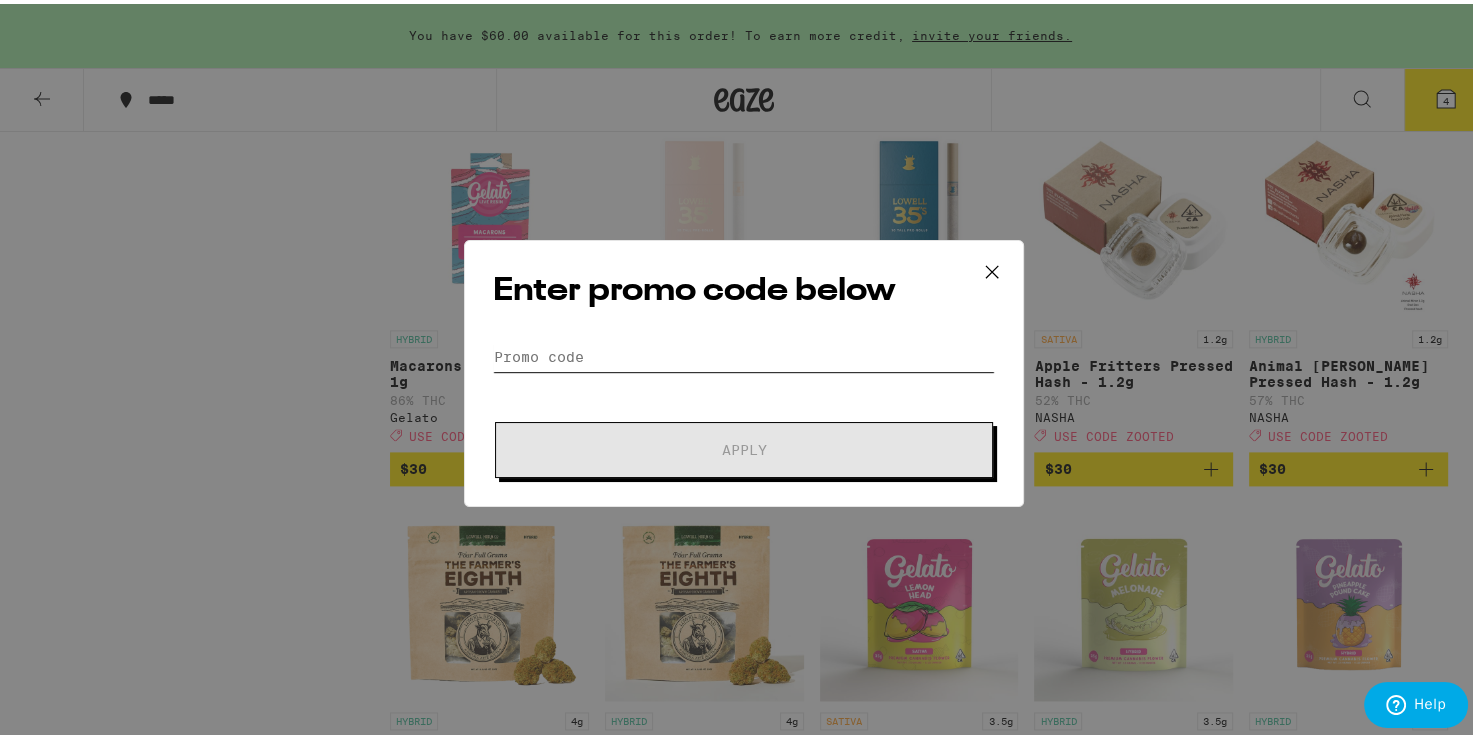 click on "Promo Code" at bounding box center (744, 353) 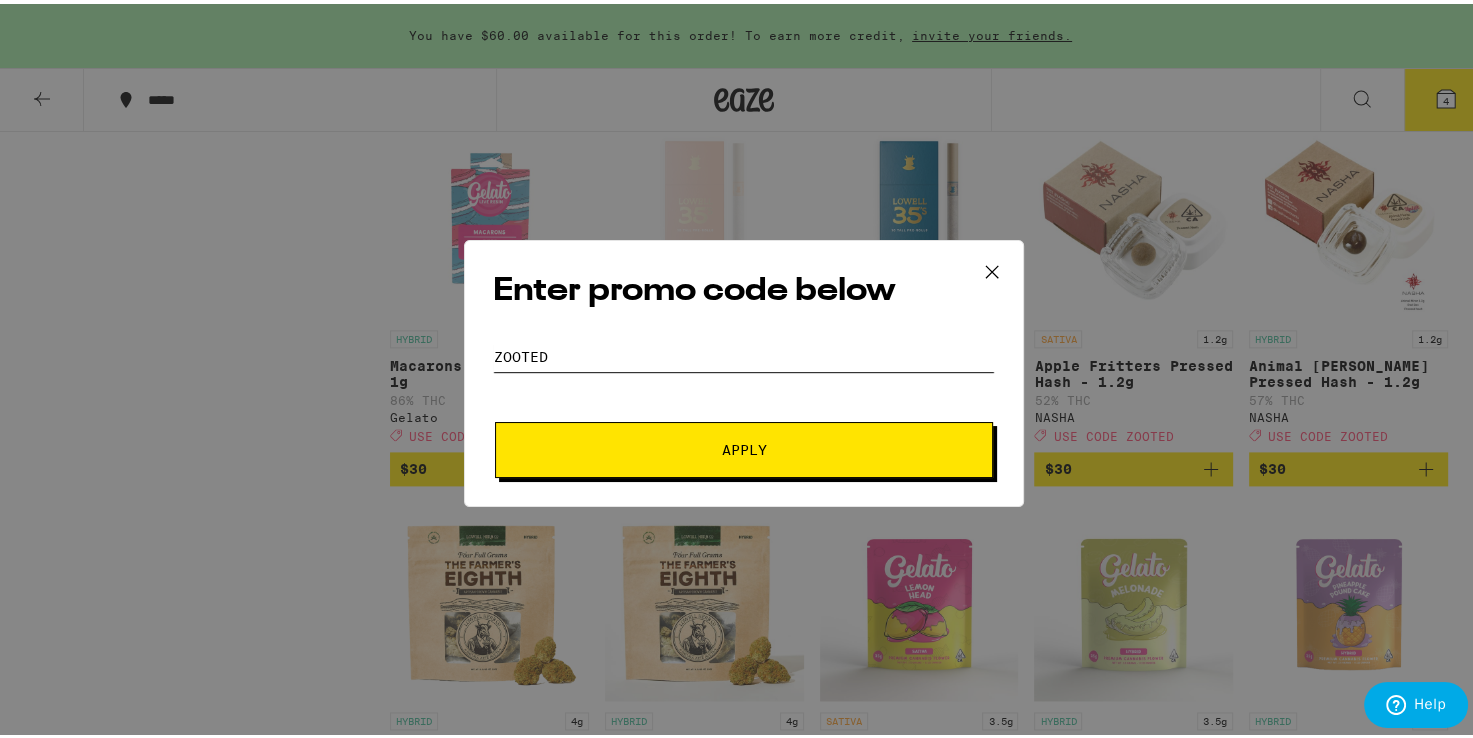 type on "ZOOTED" 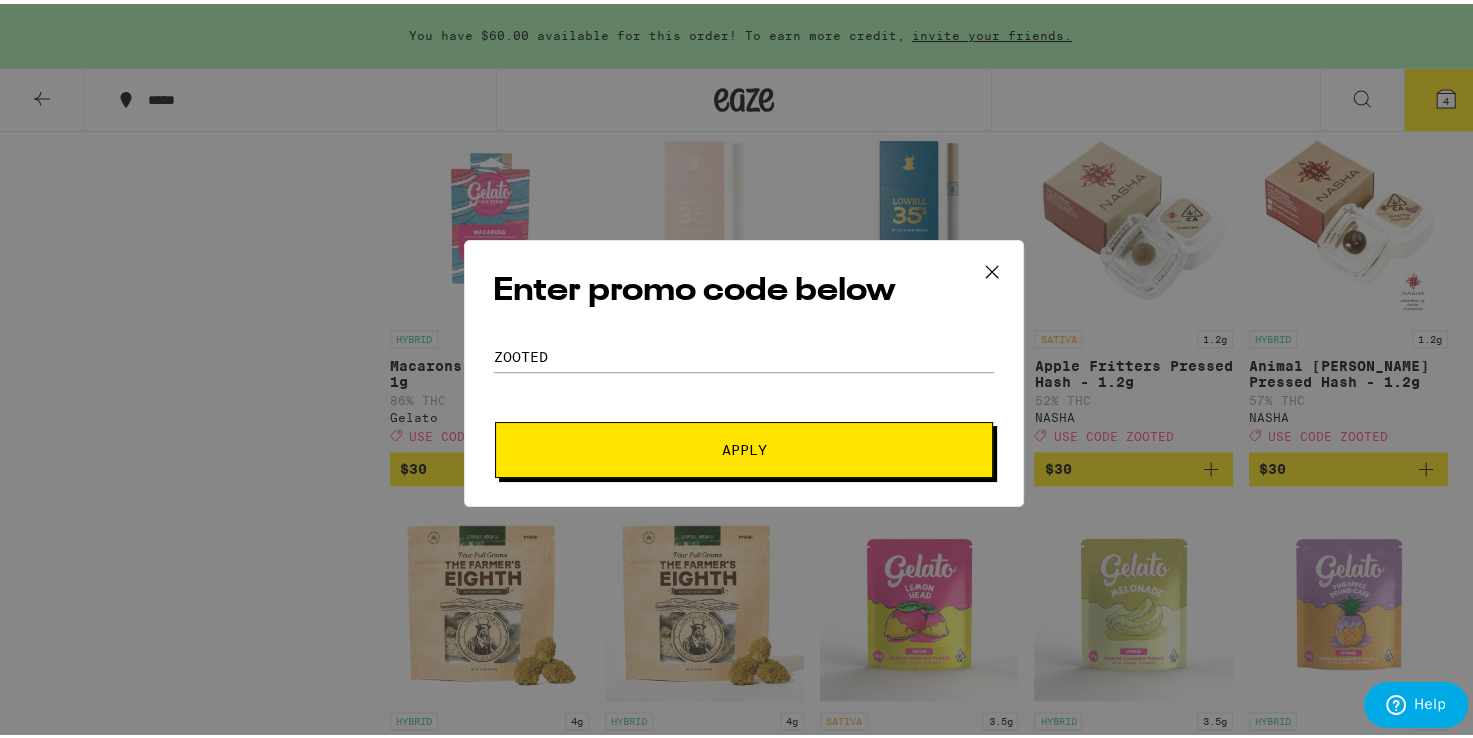 drag, startPoint x: 736, startPoint y: 434, endPoint x: 740, endPoint y: 424, distance: 10.770329 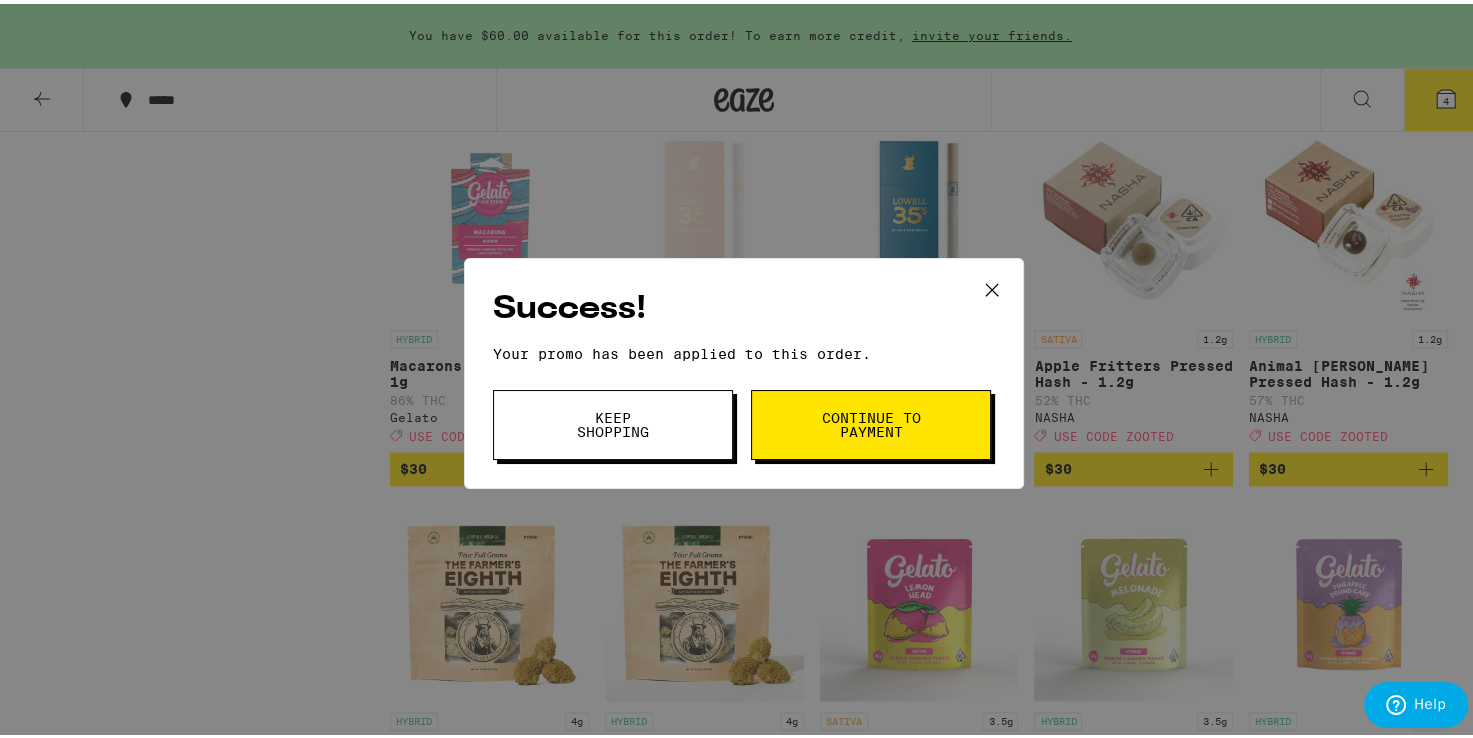 click 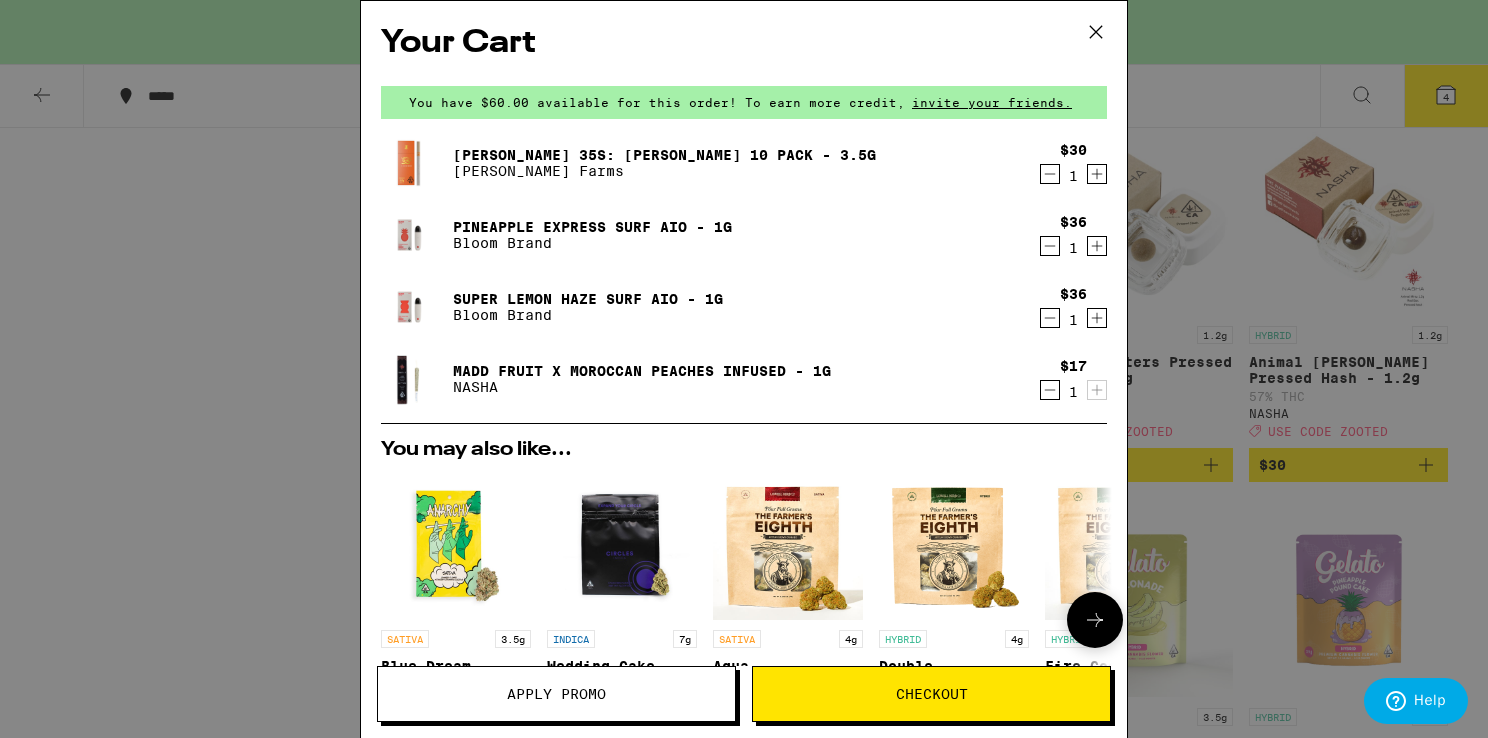 scroll, scrollTop: 0, scrollLeft: 0, axis: both 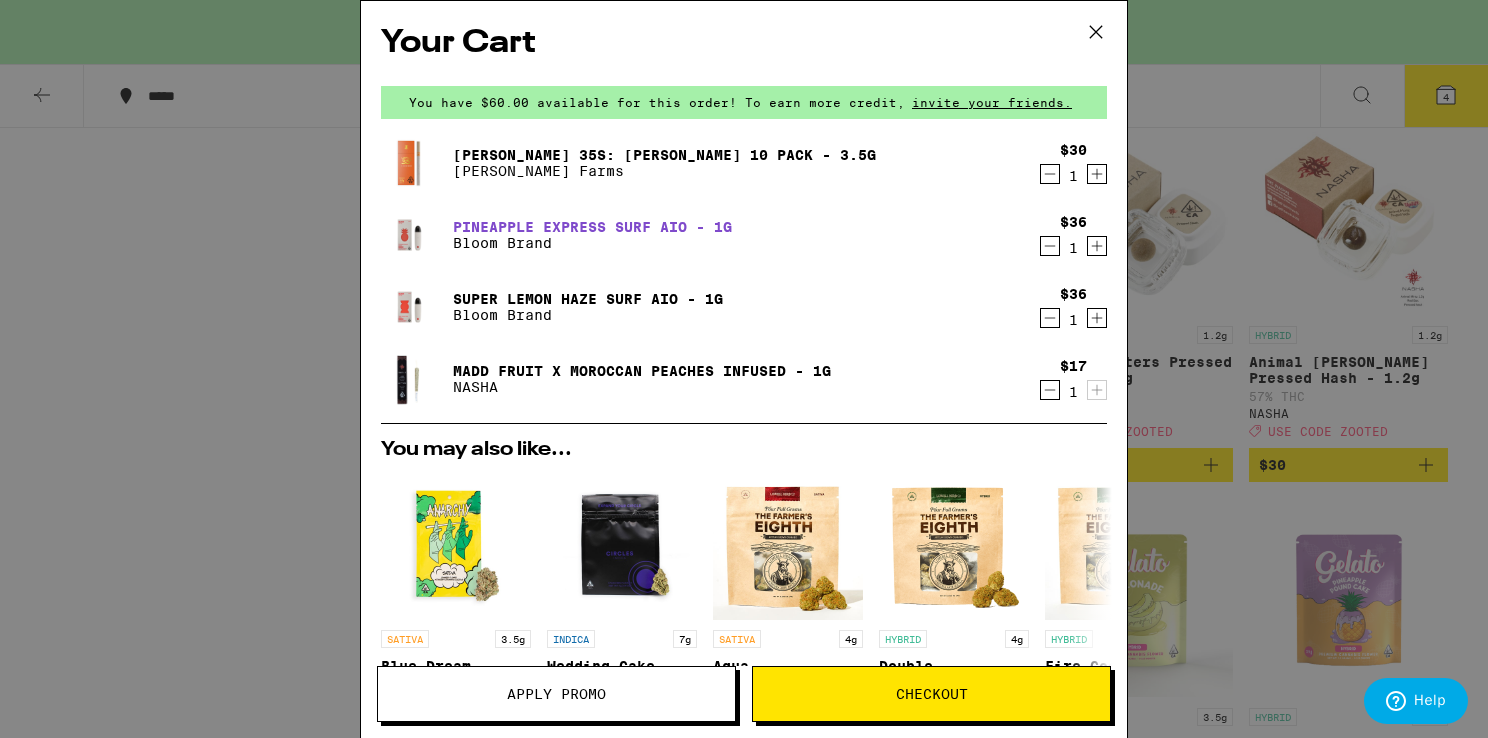 click on "Pineapple Express Surf AIO - 1g" at bounding box center (592, 227) 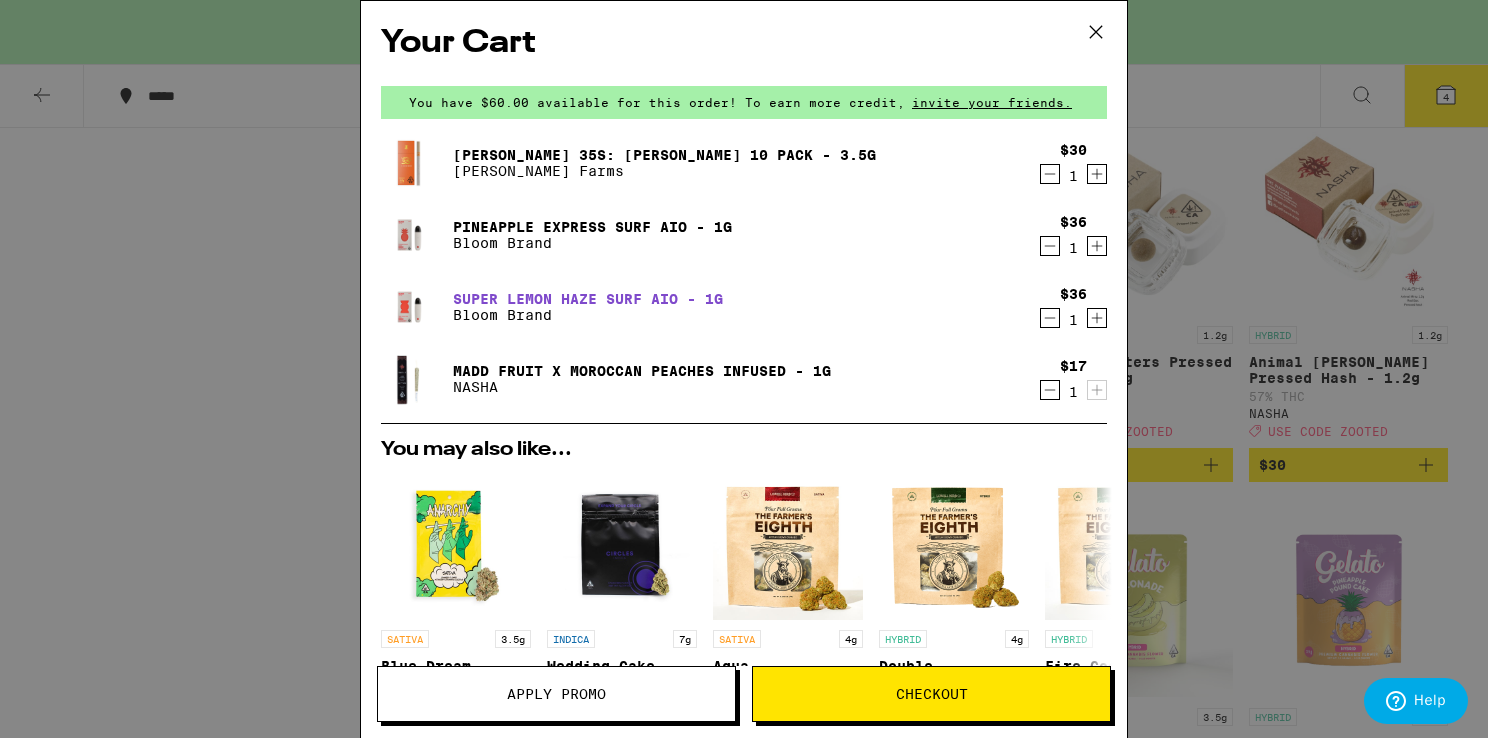 click on "Super Lemon Haze Surf AIO - 1g" at bounding box center (588, 299) 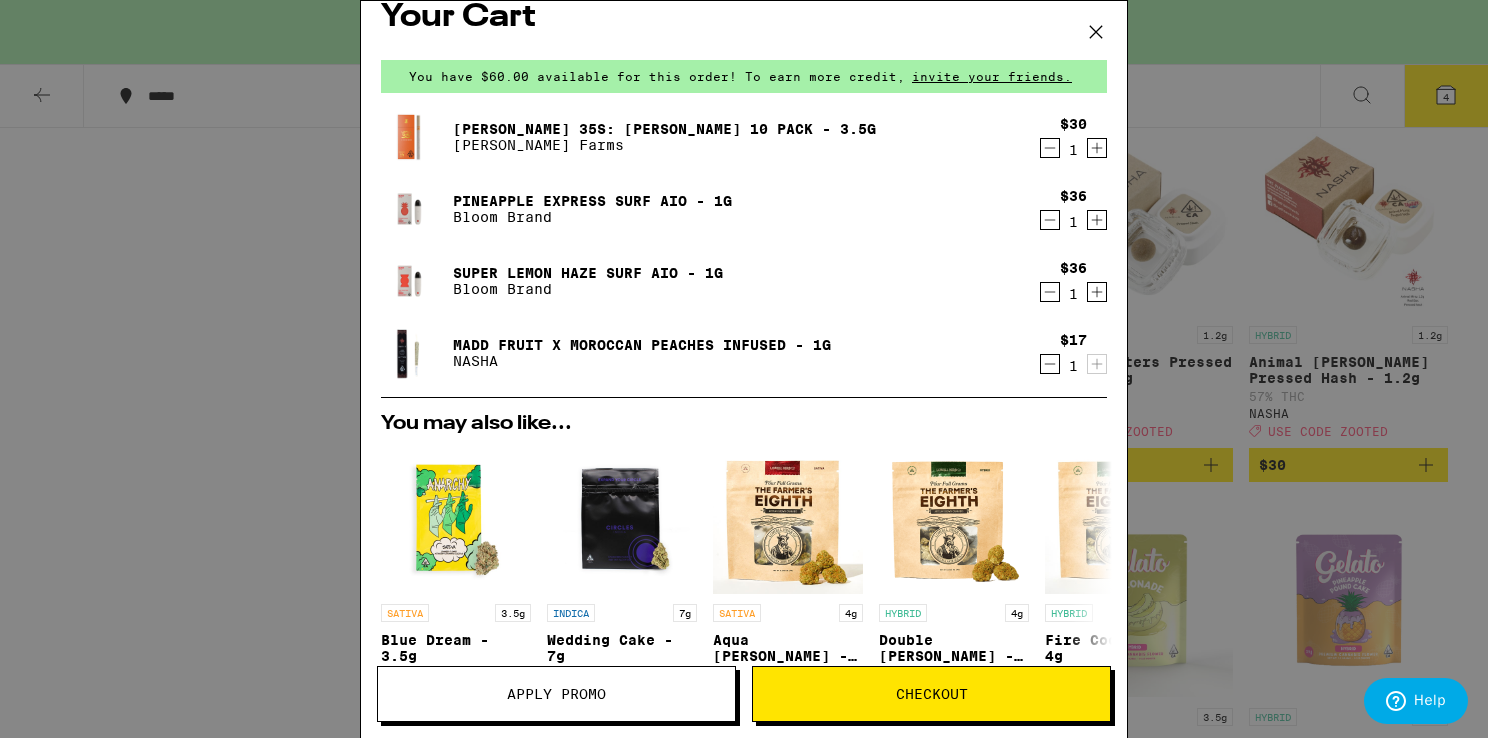 scroll, scrollTop: 100, scrollLeft: 0, axis: vertical 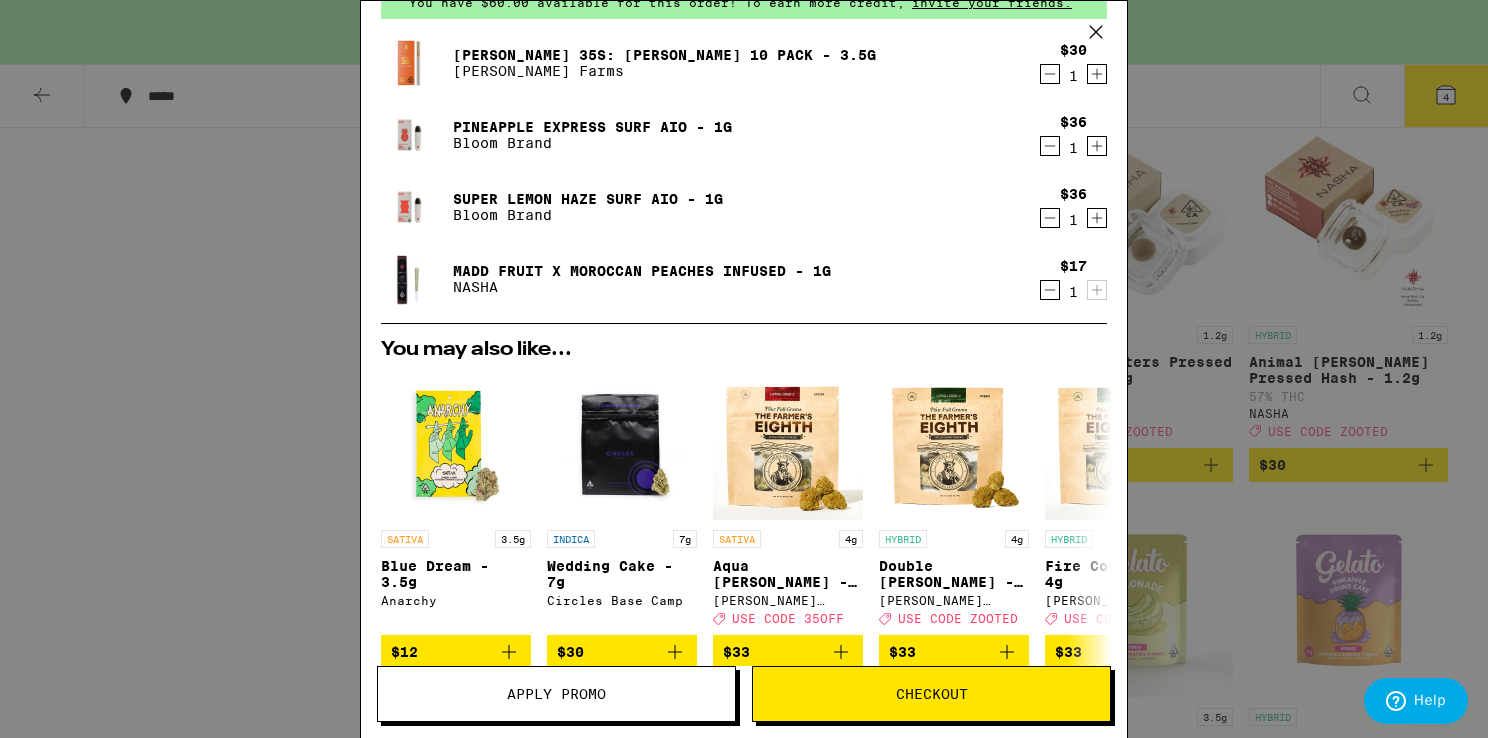 click on "Checkout" at bounding box center (931, 694) 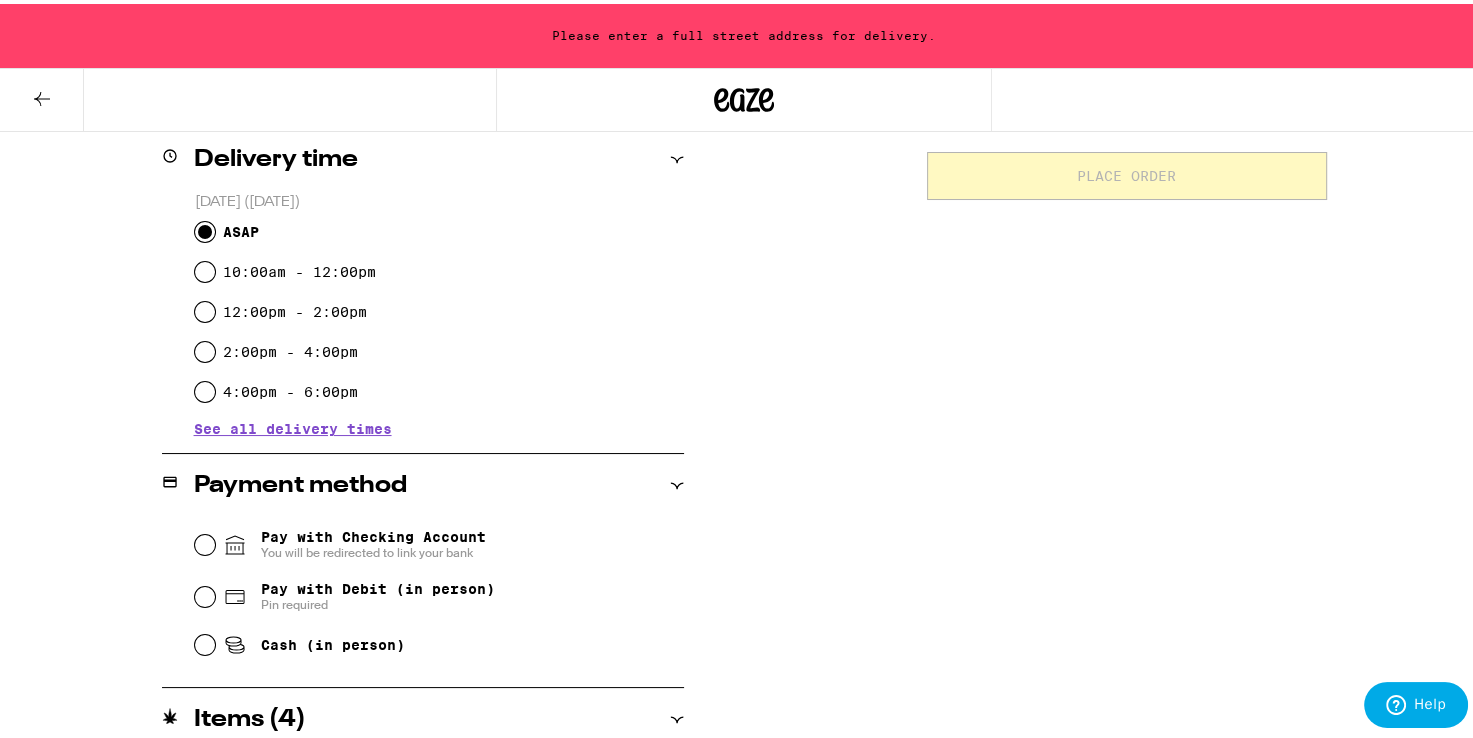 scroll, scrollTop: 500, scrollLeft: 0, axis: vertical 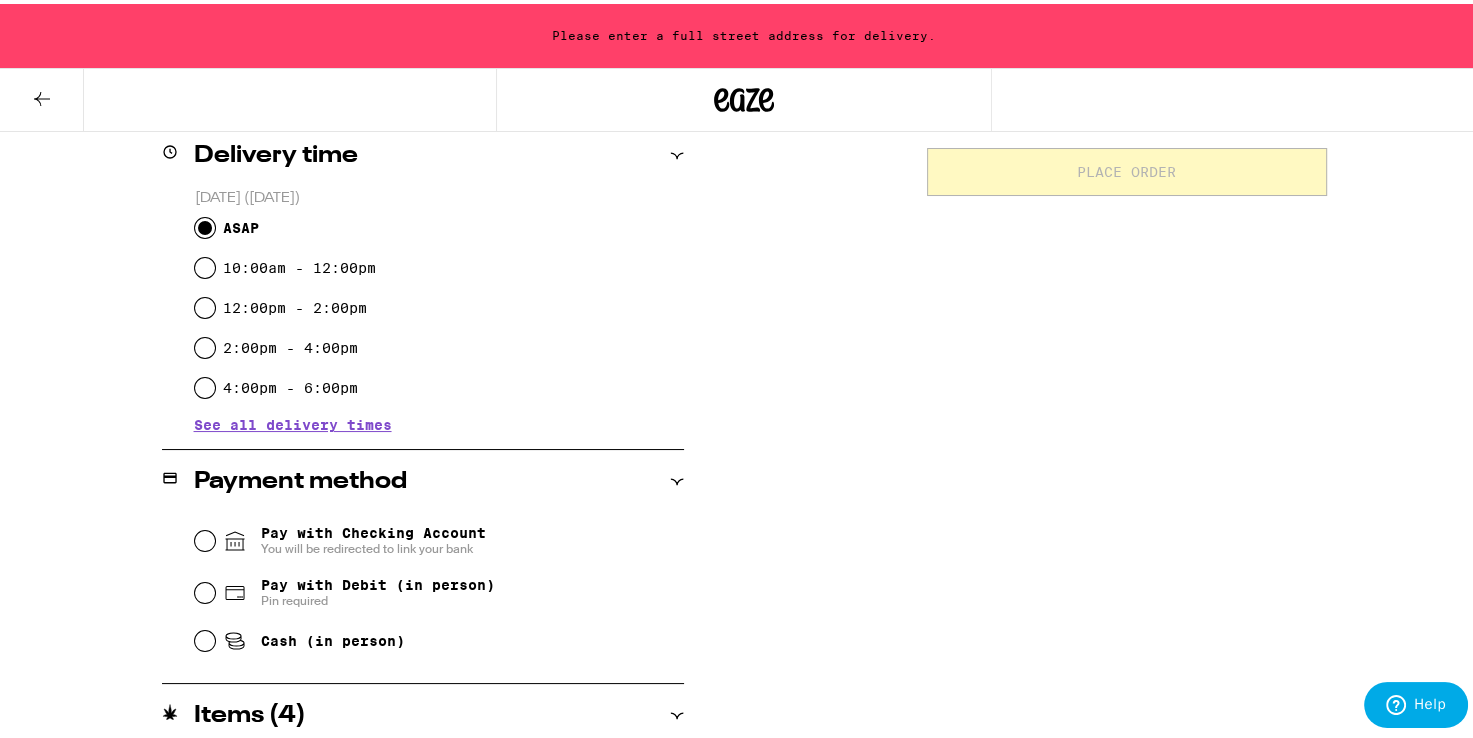 click on "See all delivery times" at bounding box center (293, 421) 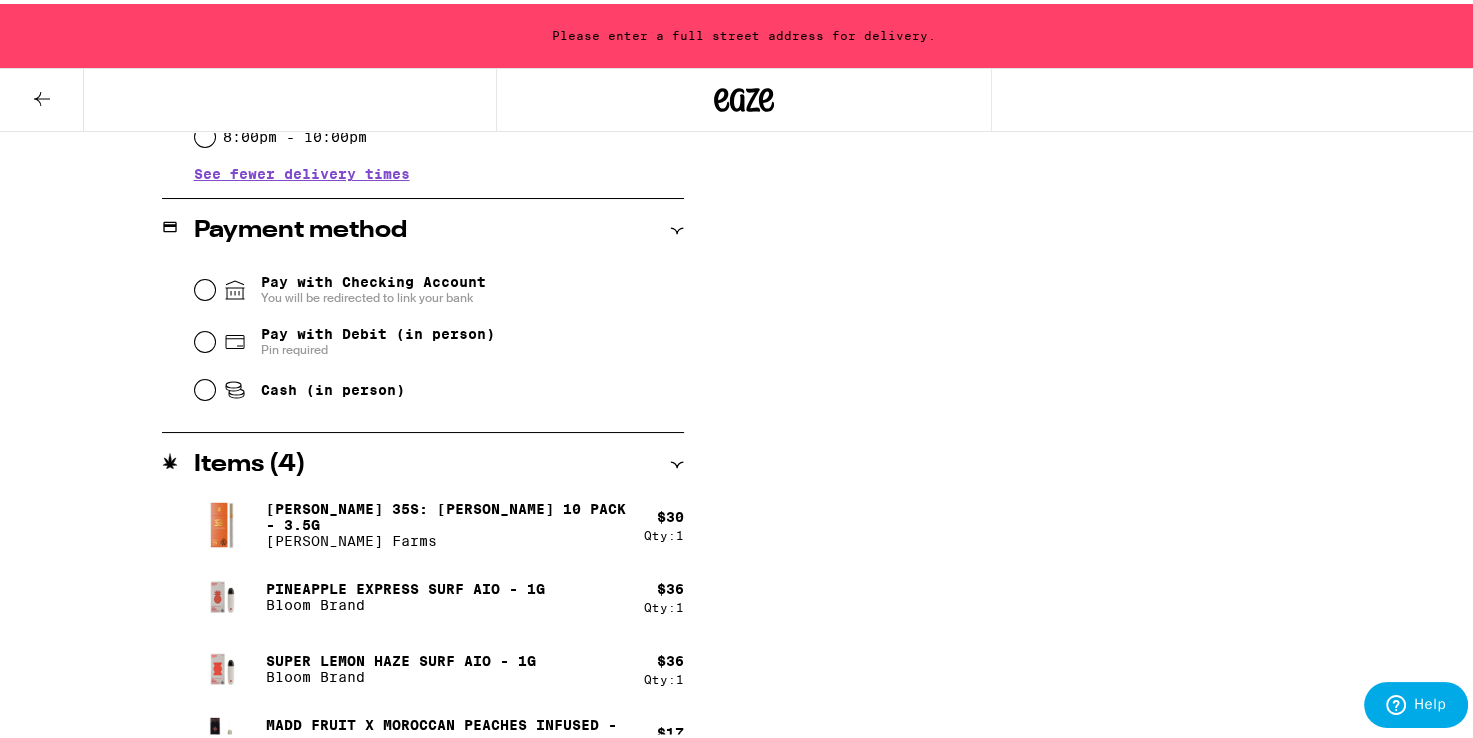 scroll, scrollTop: 1143, scrollLeft: 0, axis: vertical 